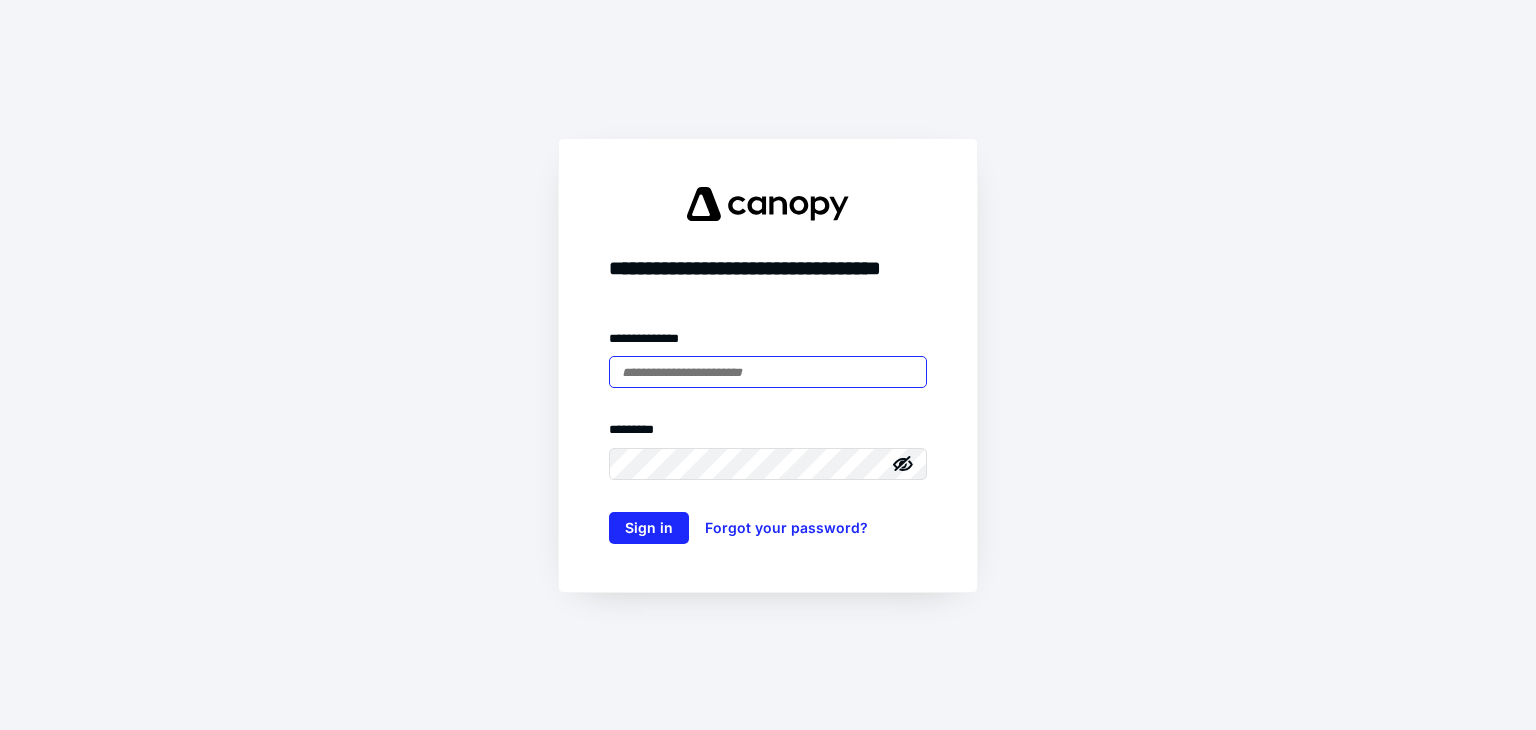 scroll, scrollTop: 0, scrollLeft: 0, axis: both 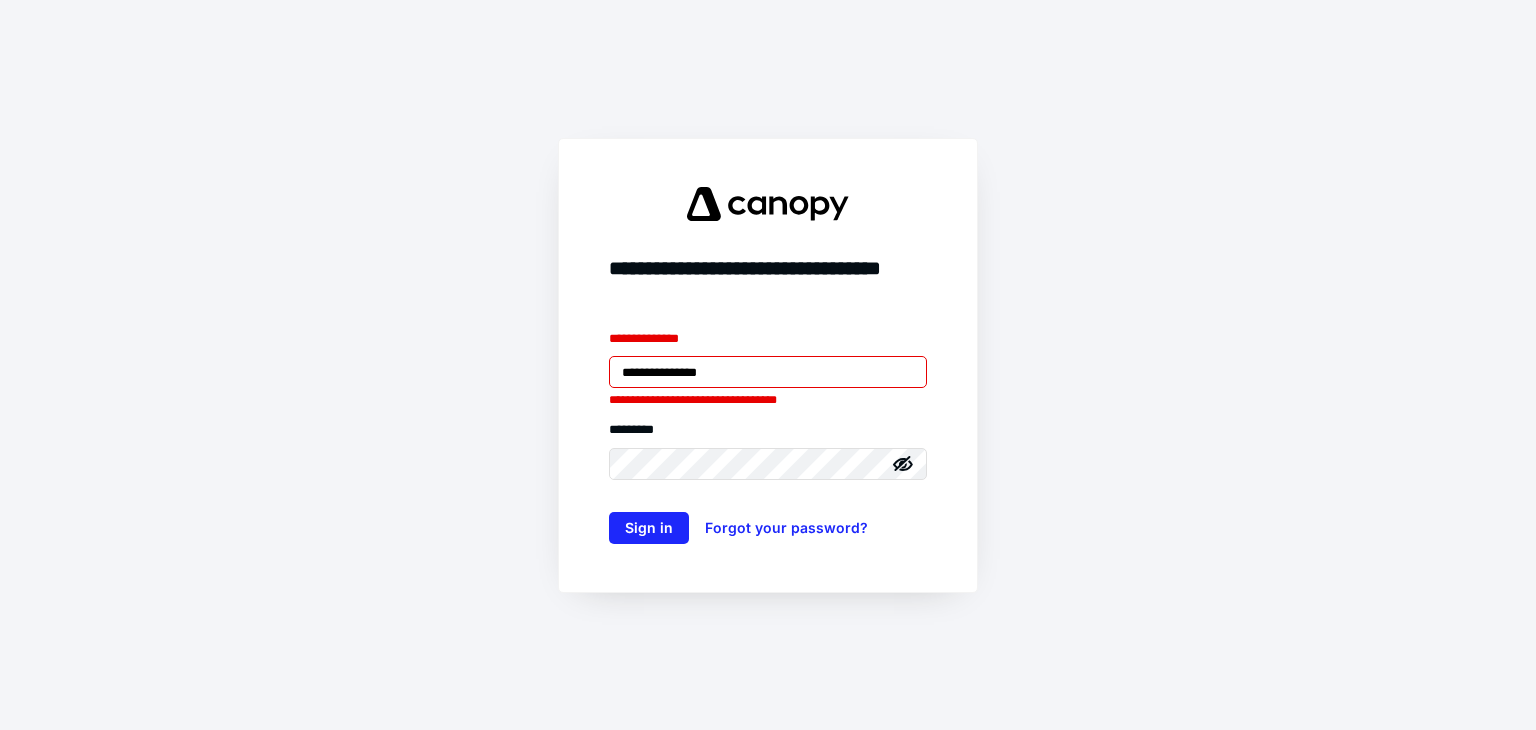 click on "**********" at bounding box center (768, 372) 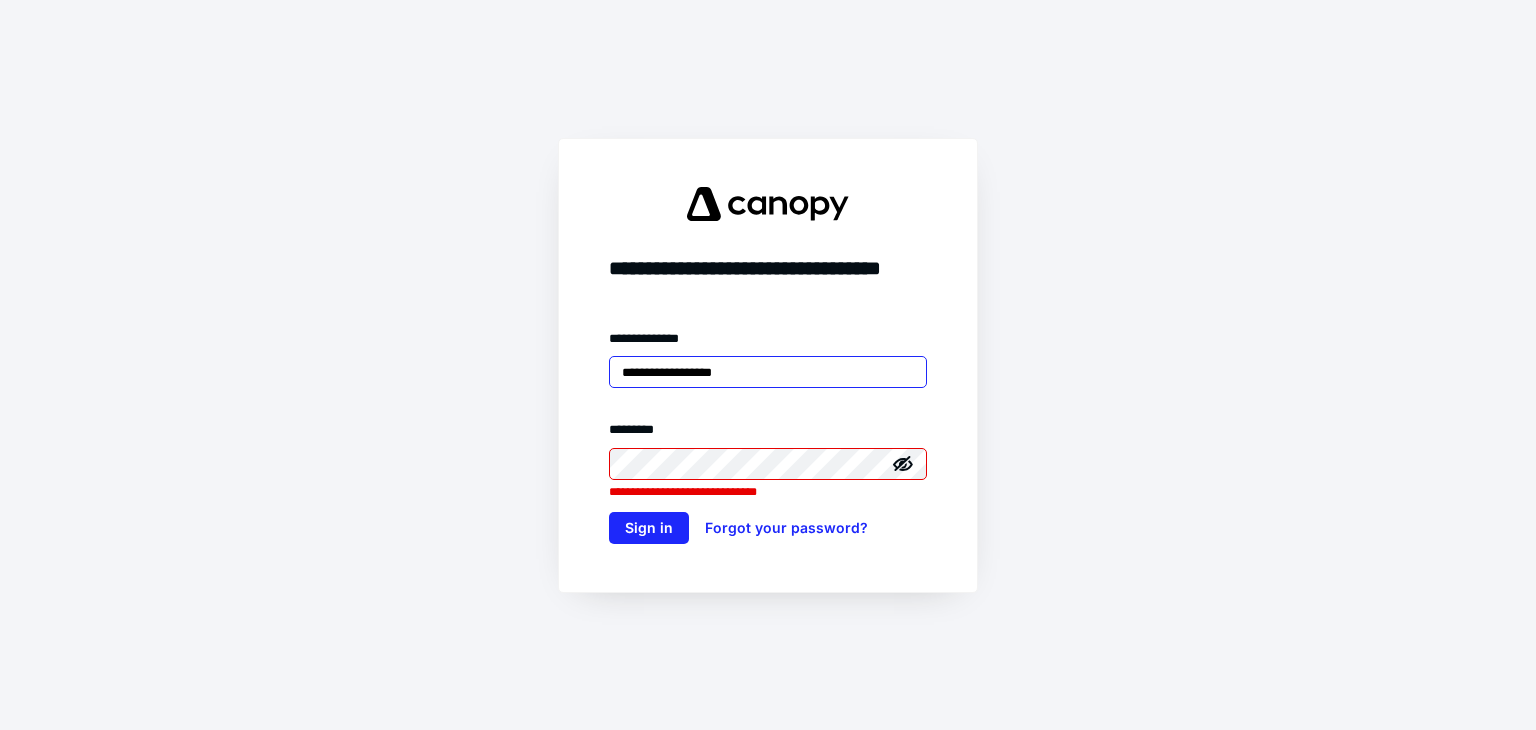 type on "**********" 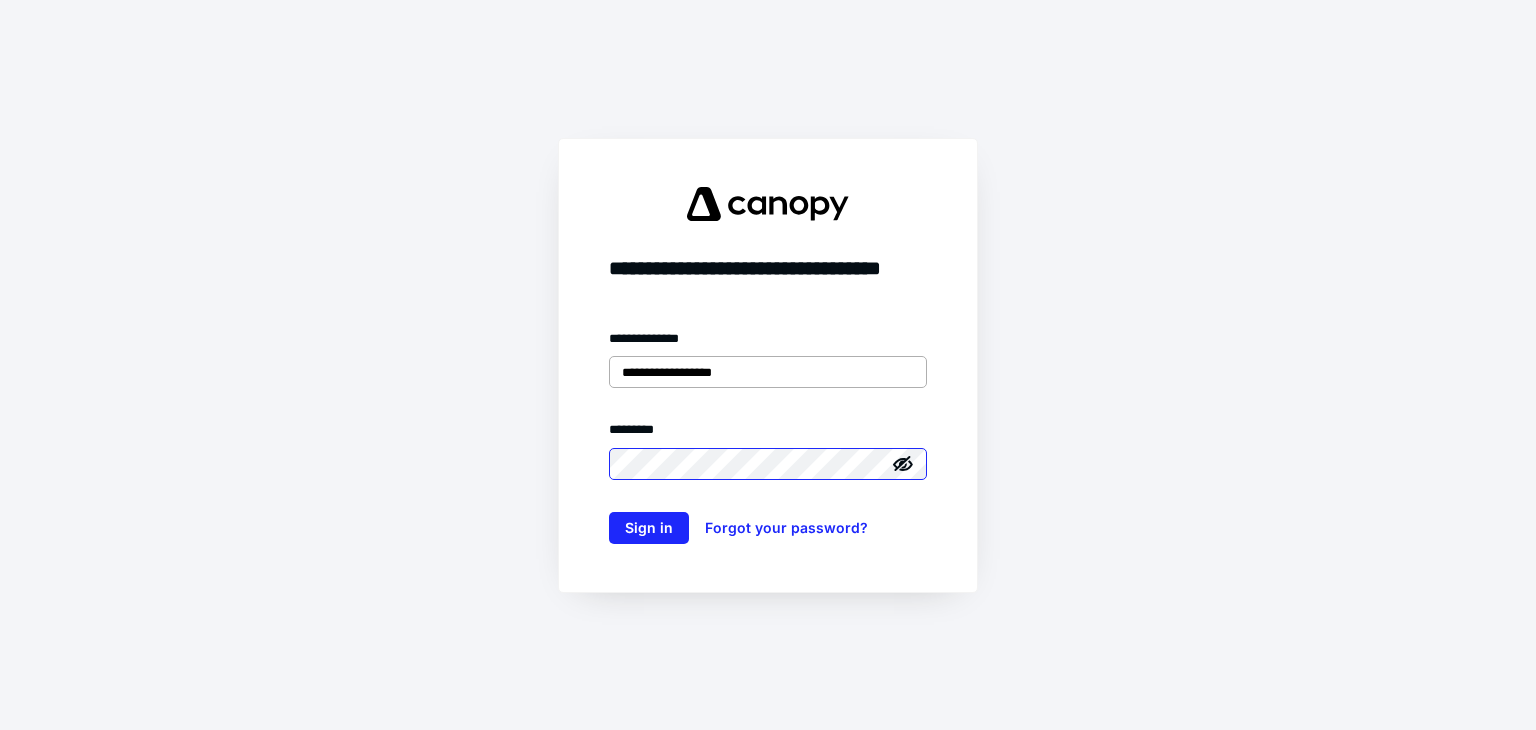 click on "Sign in" at bounding box center (649, 528) 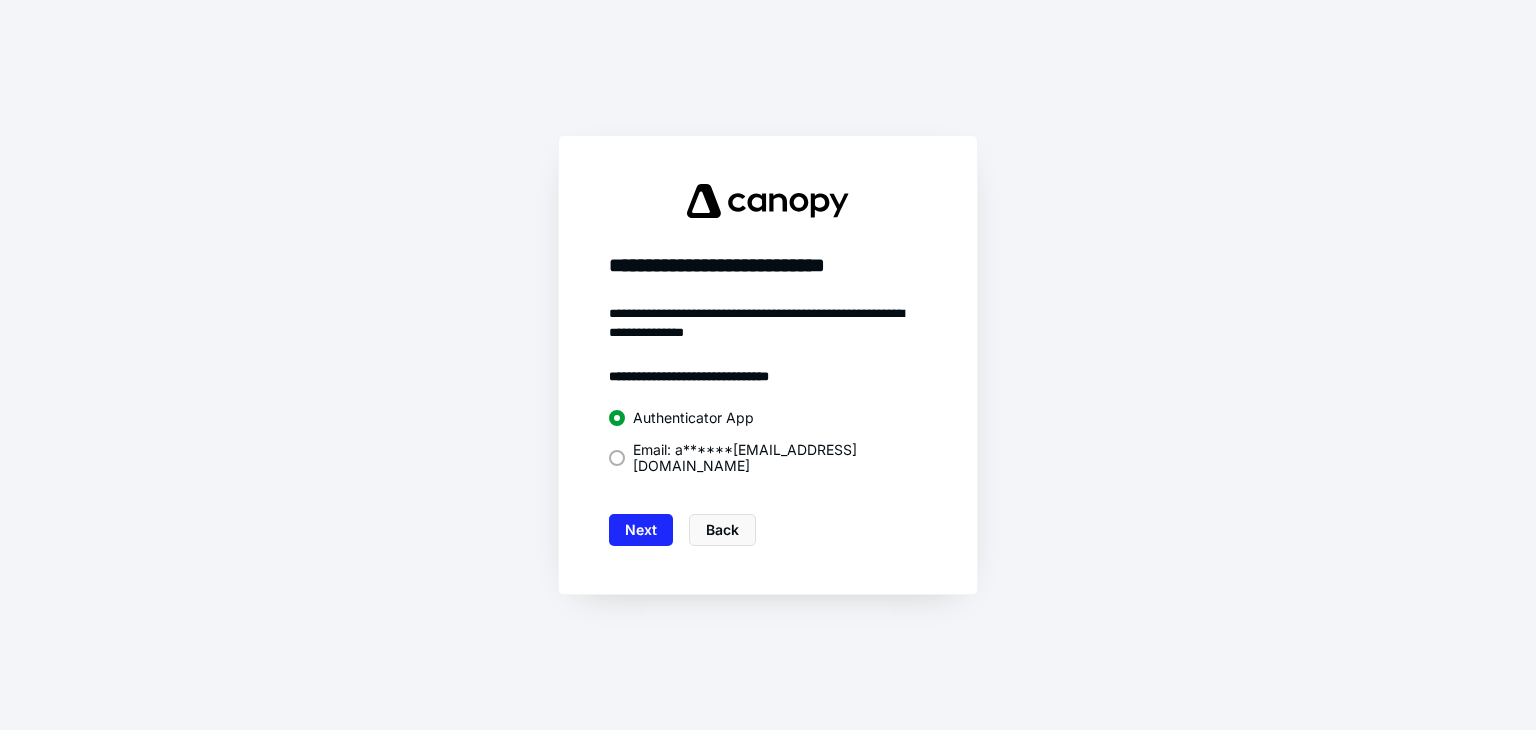 click at bounding box center [0, 0] 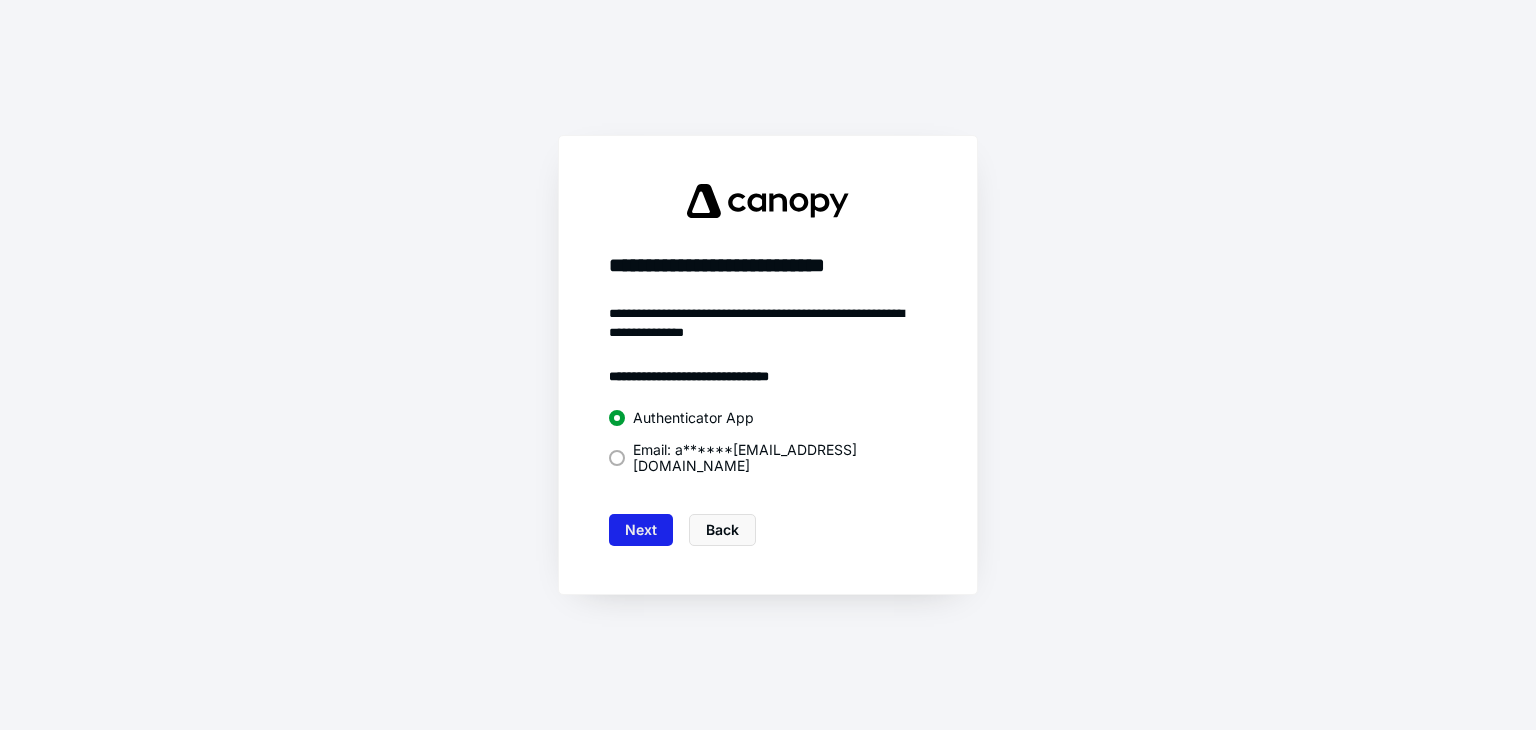 click on "Next" at bounding box center (641, 530) 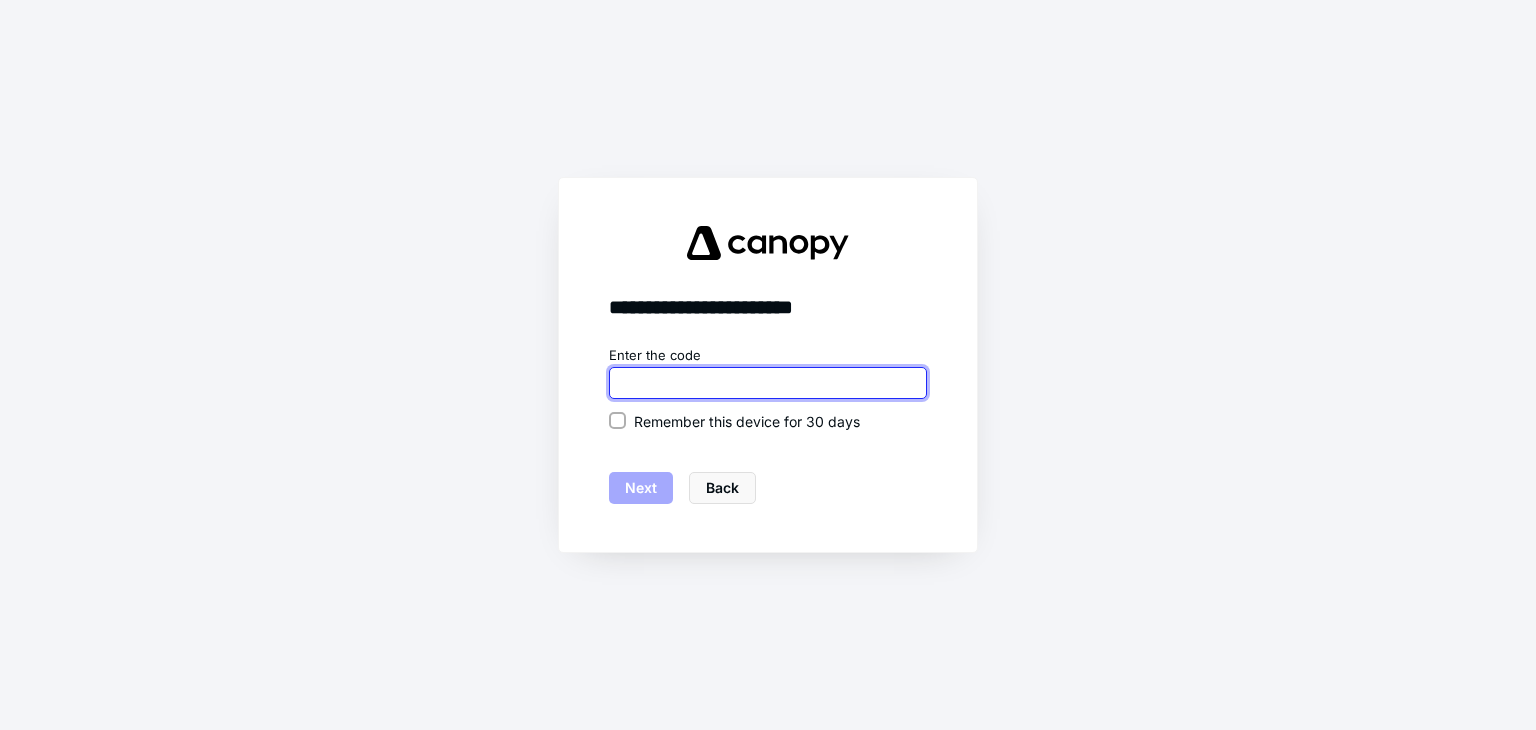 click at bounding box center (768, 383) 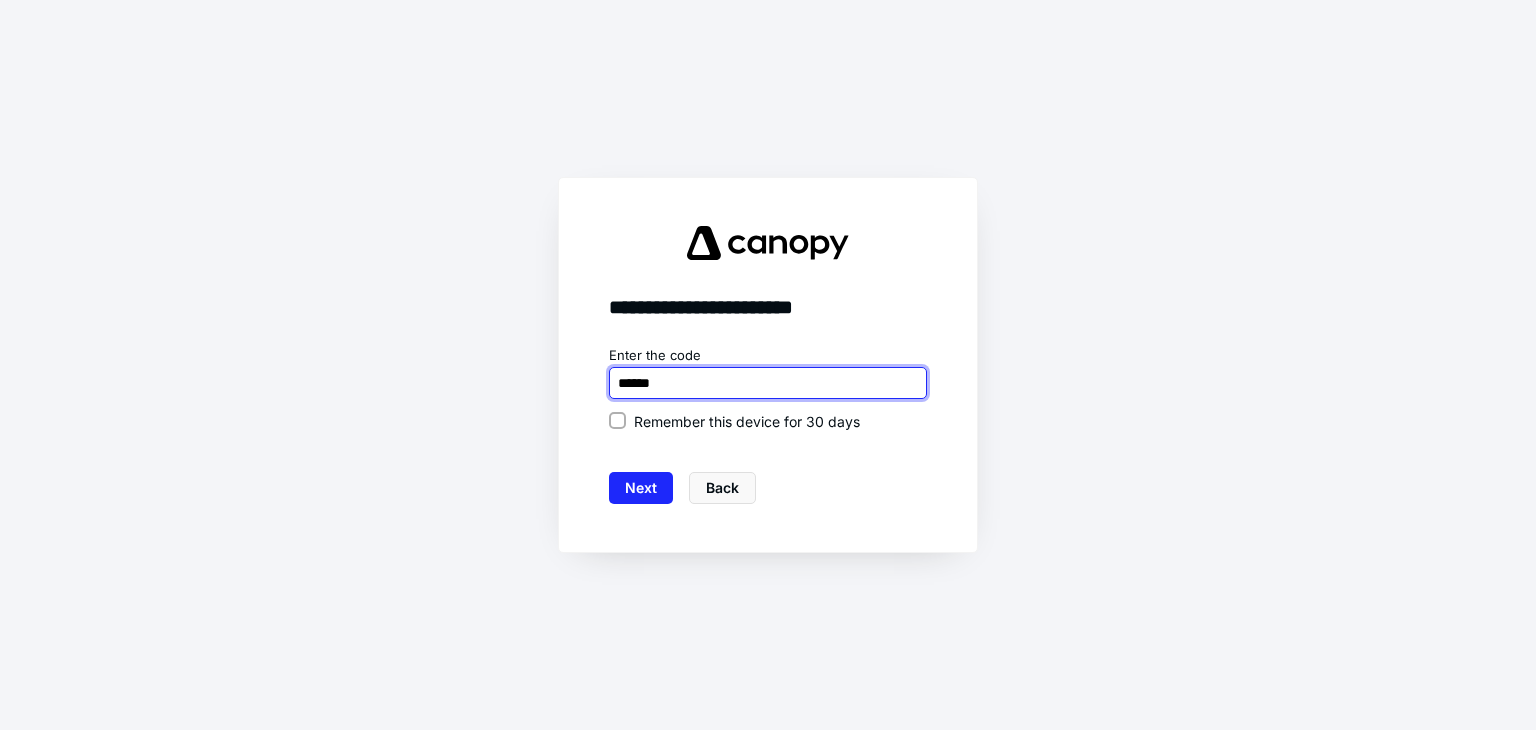 type on "******" 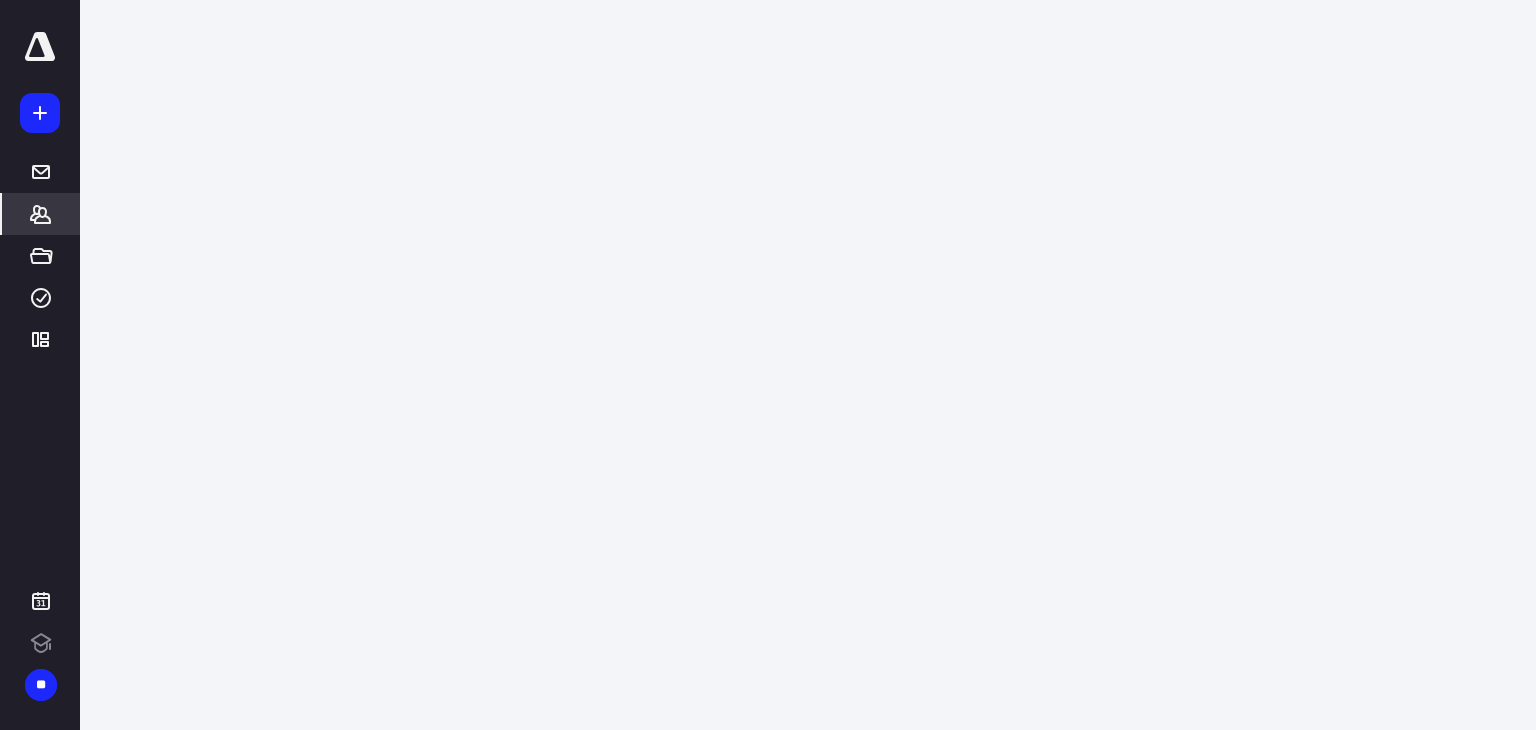 scroll, scrollTop: 0, scrollLeft: 0, axis: both 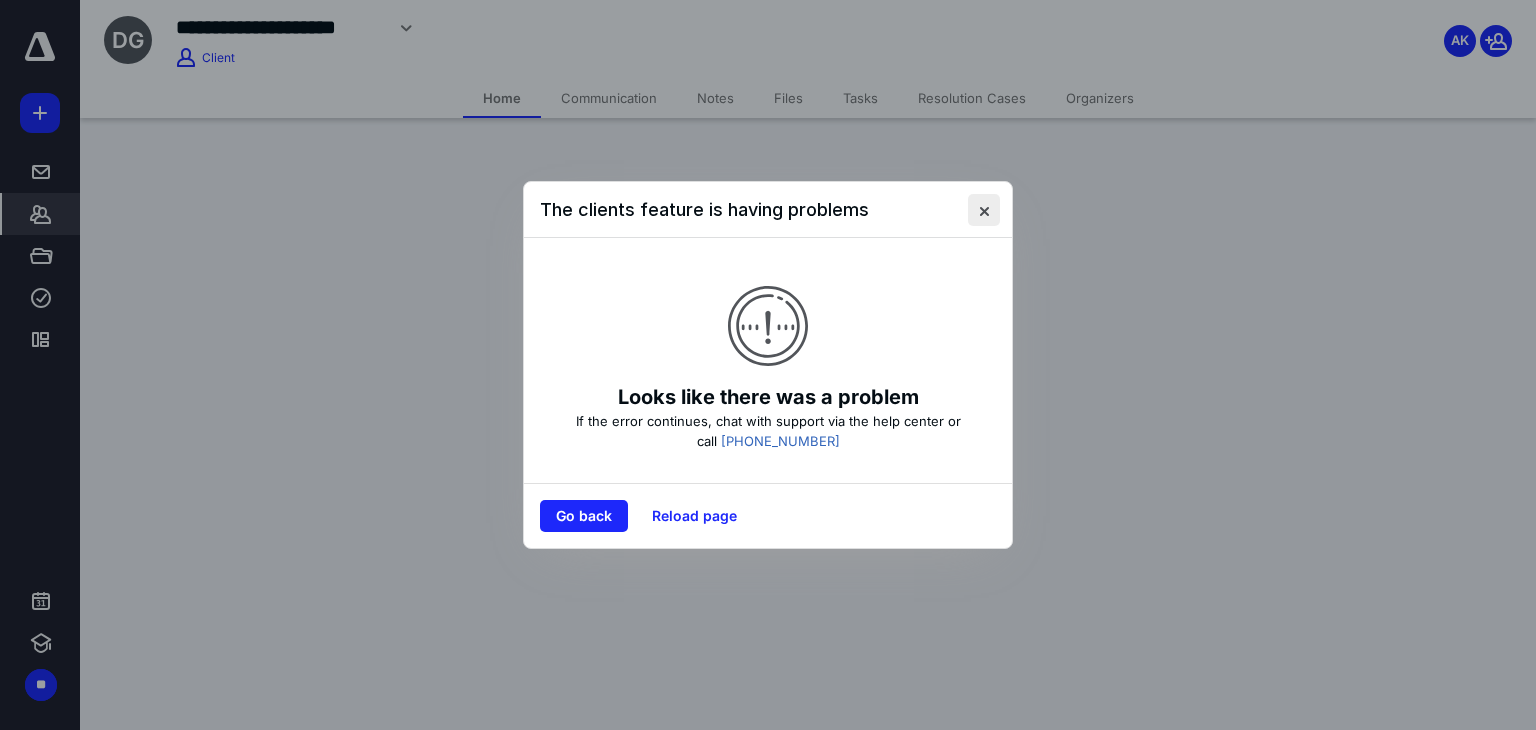 click at bounding box center [984, 210] 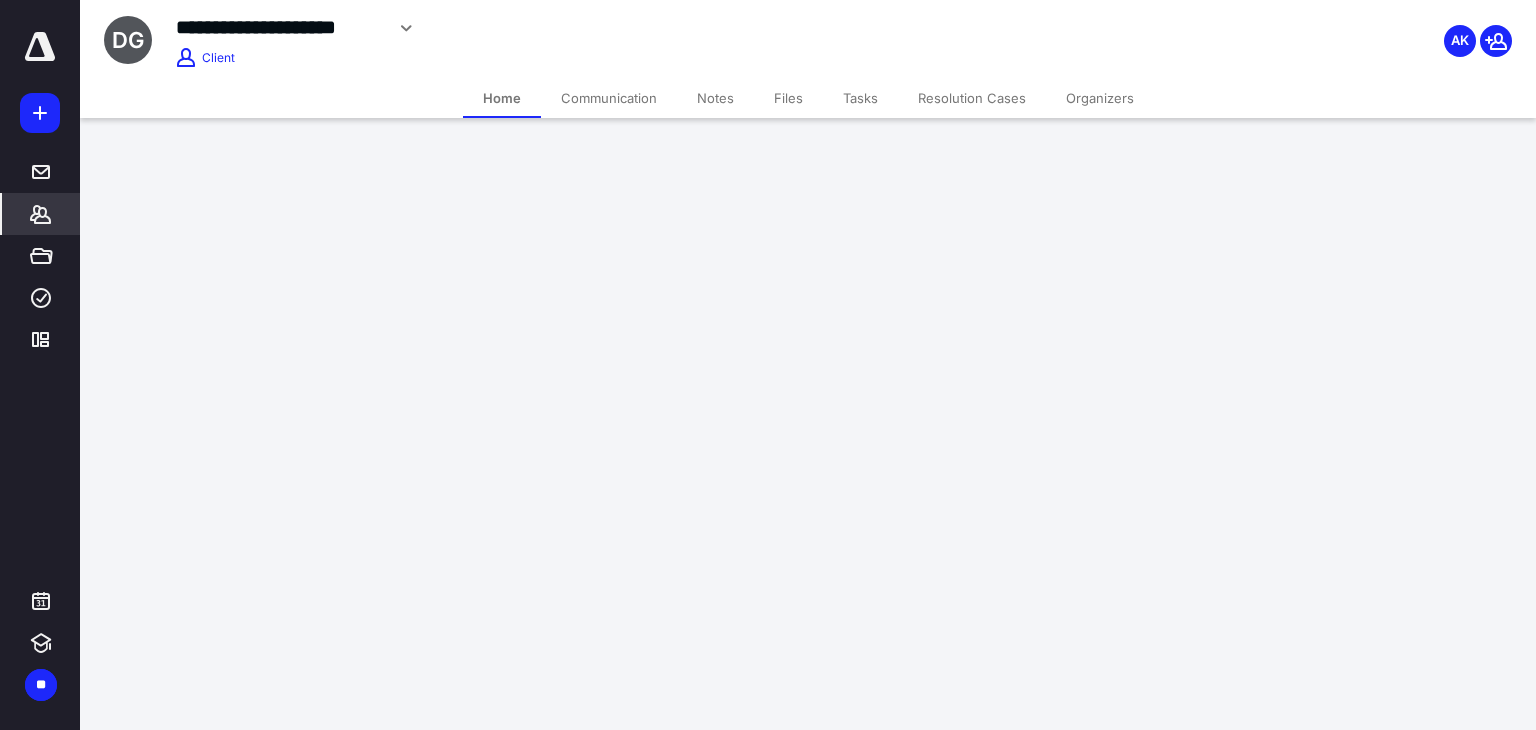 click on "Files" at bounding box center [788, 98] 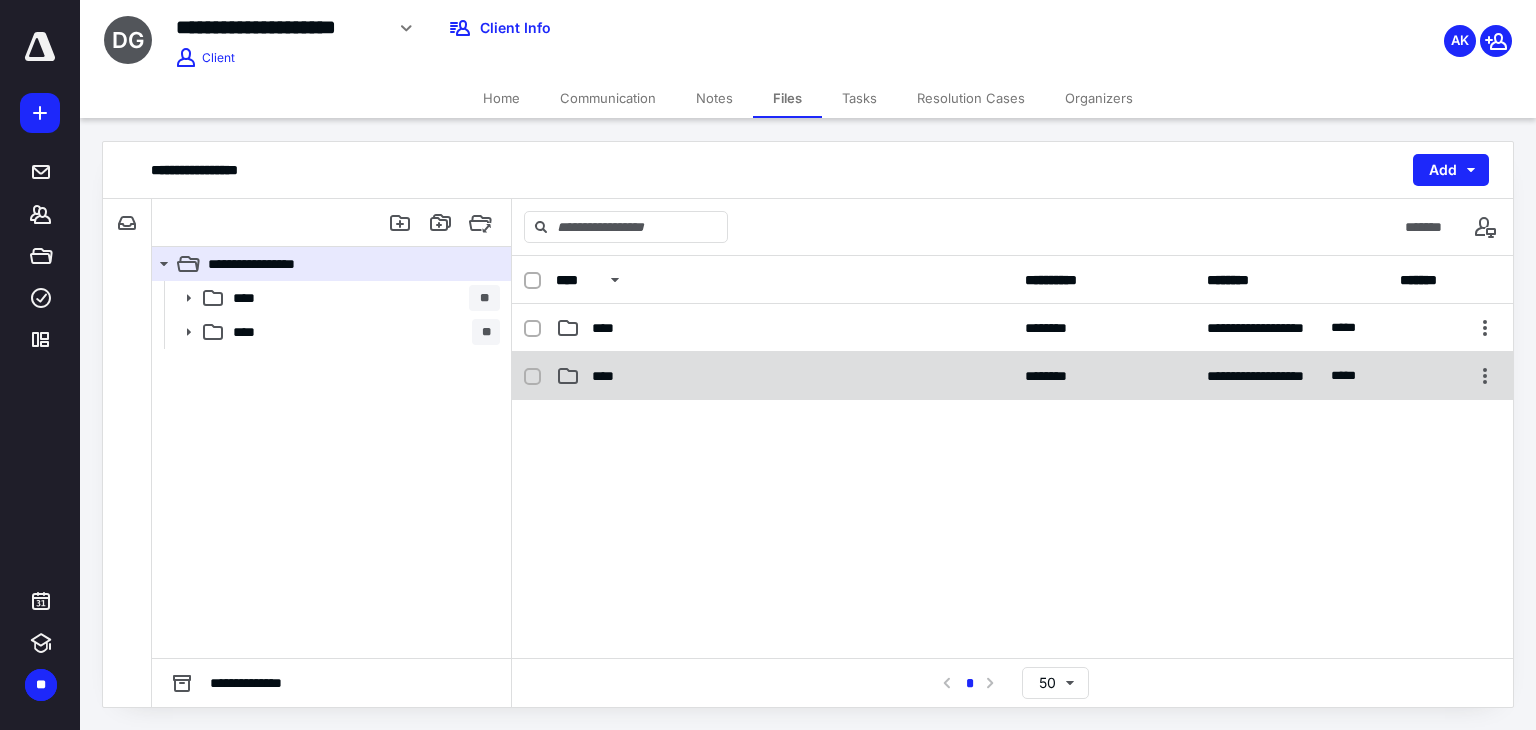 click on "**********" at bounding box center (1012, 376) 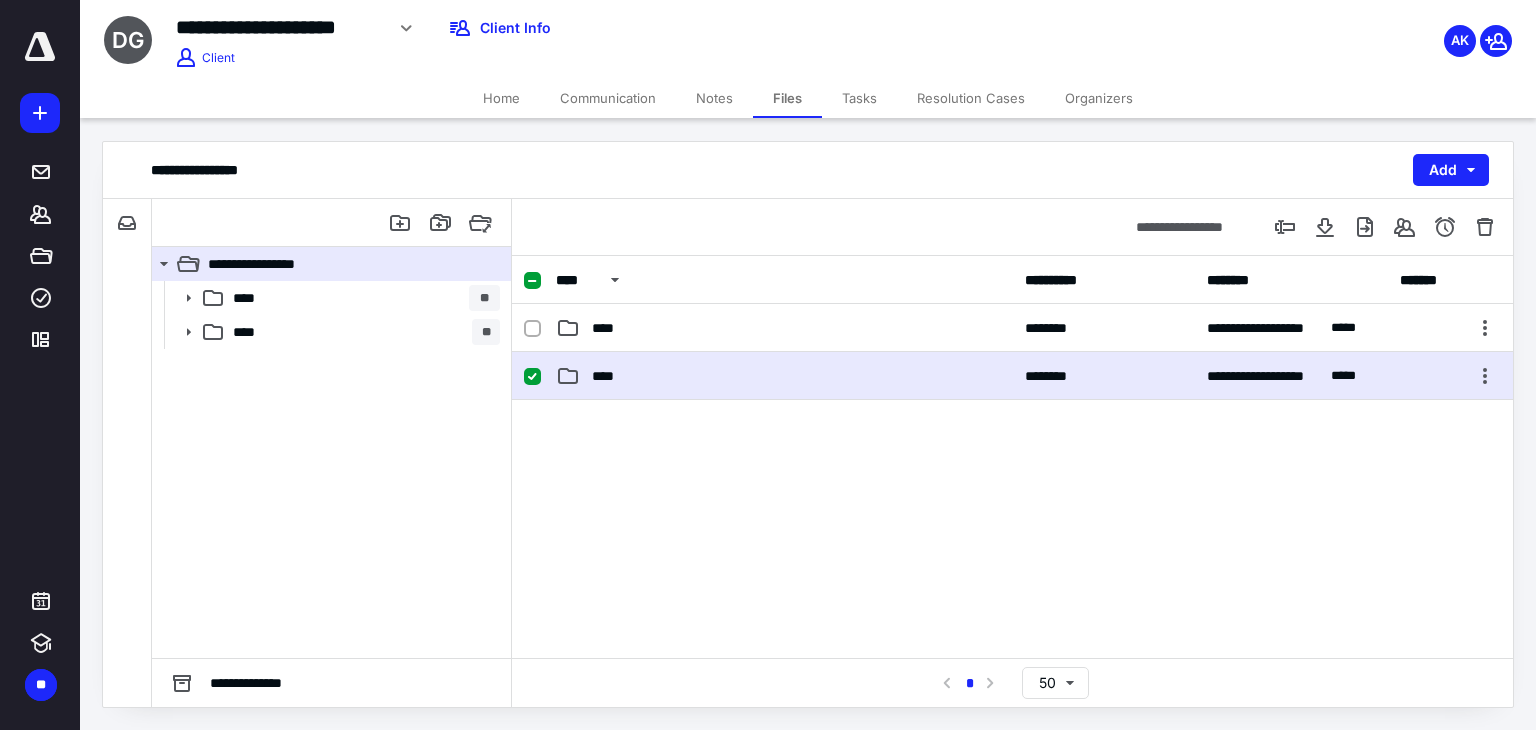 click on "**********" at bounding box center [1012, 376] 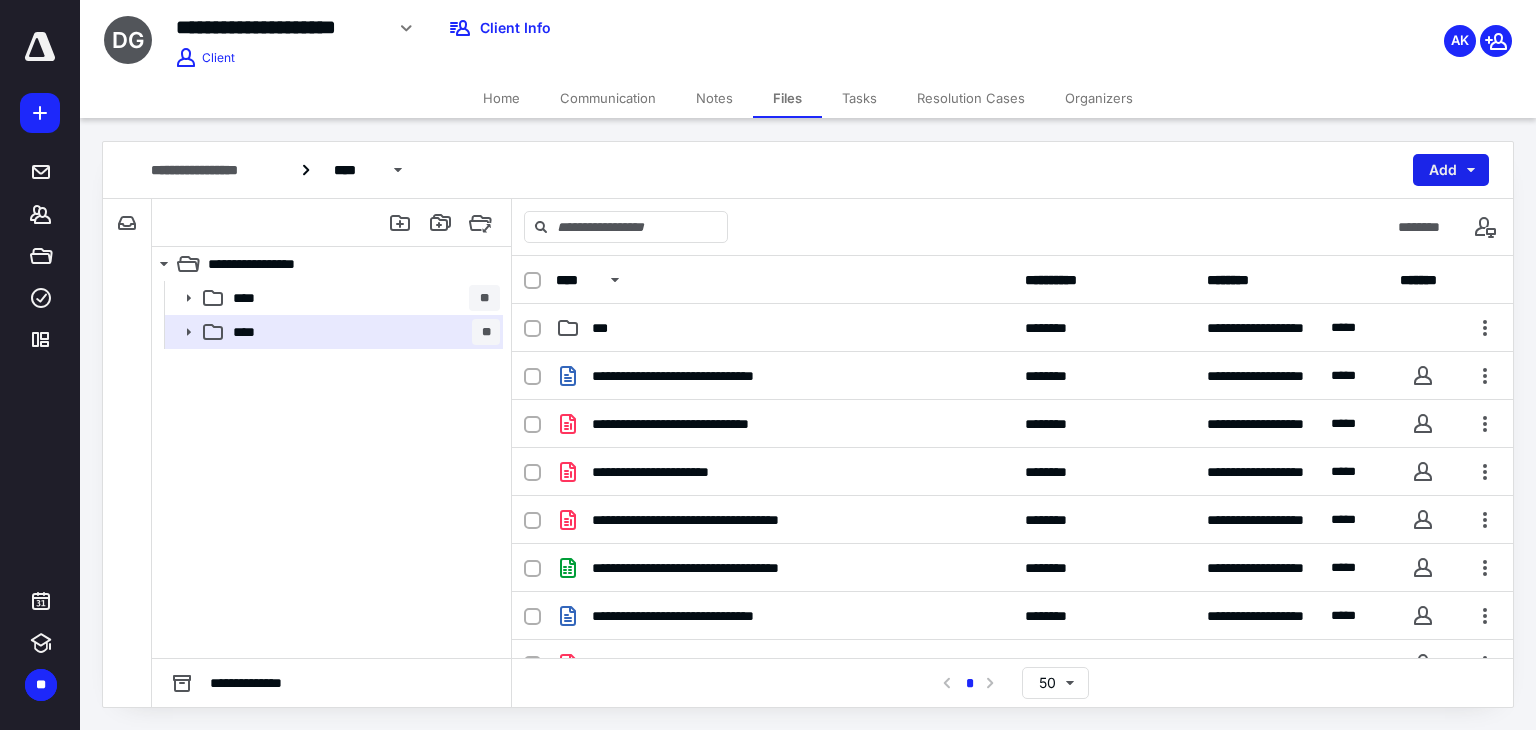 click on "Add" at bounding box center (1451, 170) 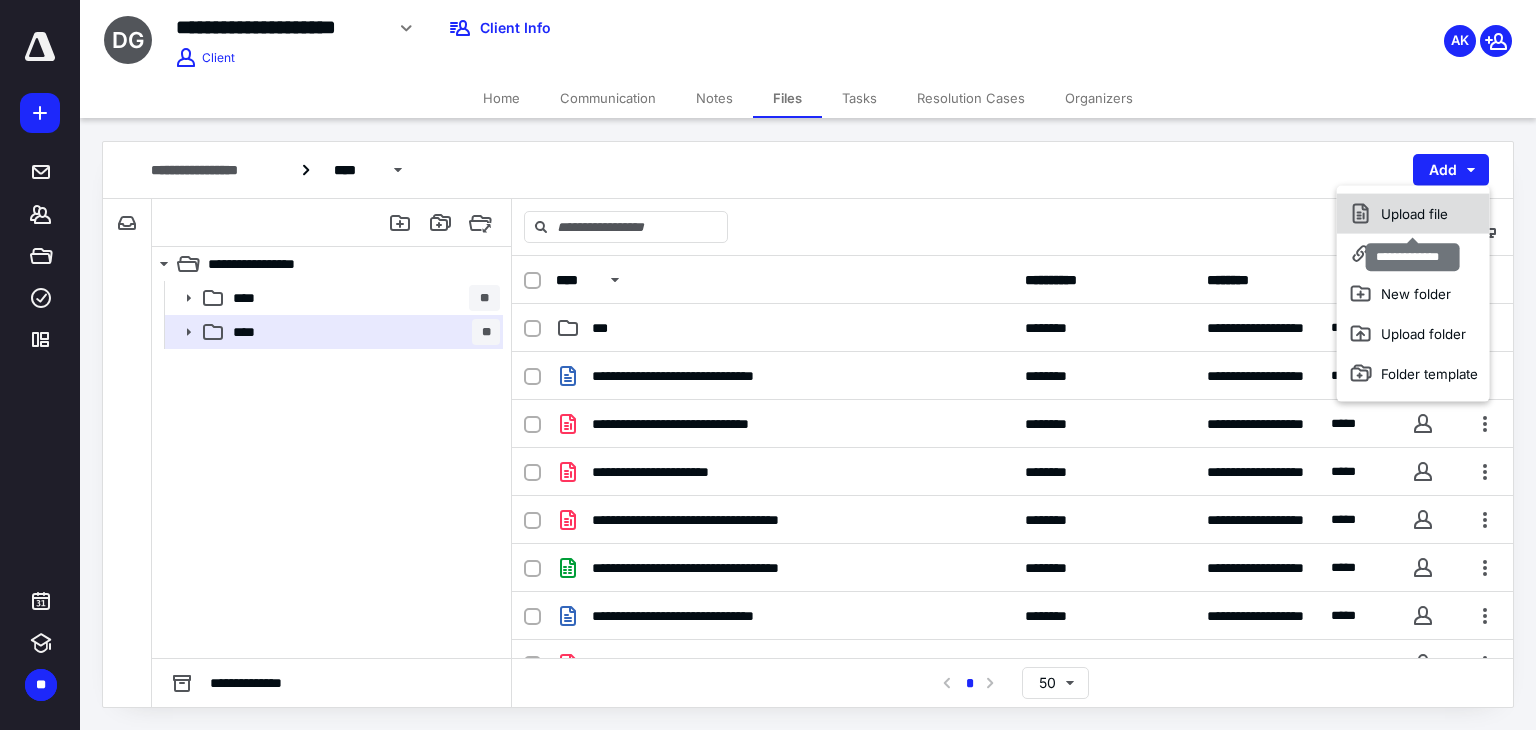 click on "Upload file" at bounding box center (1413, 214) 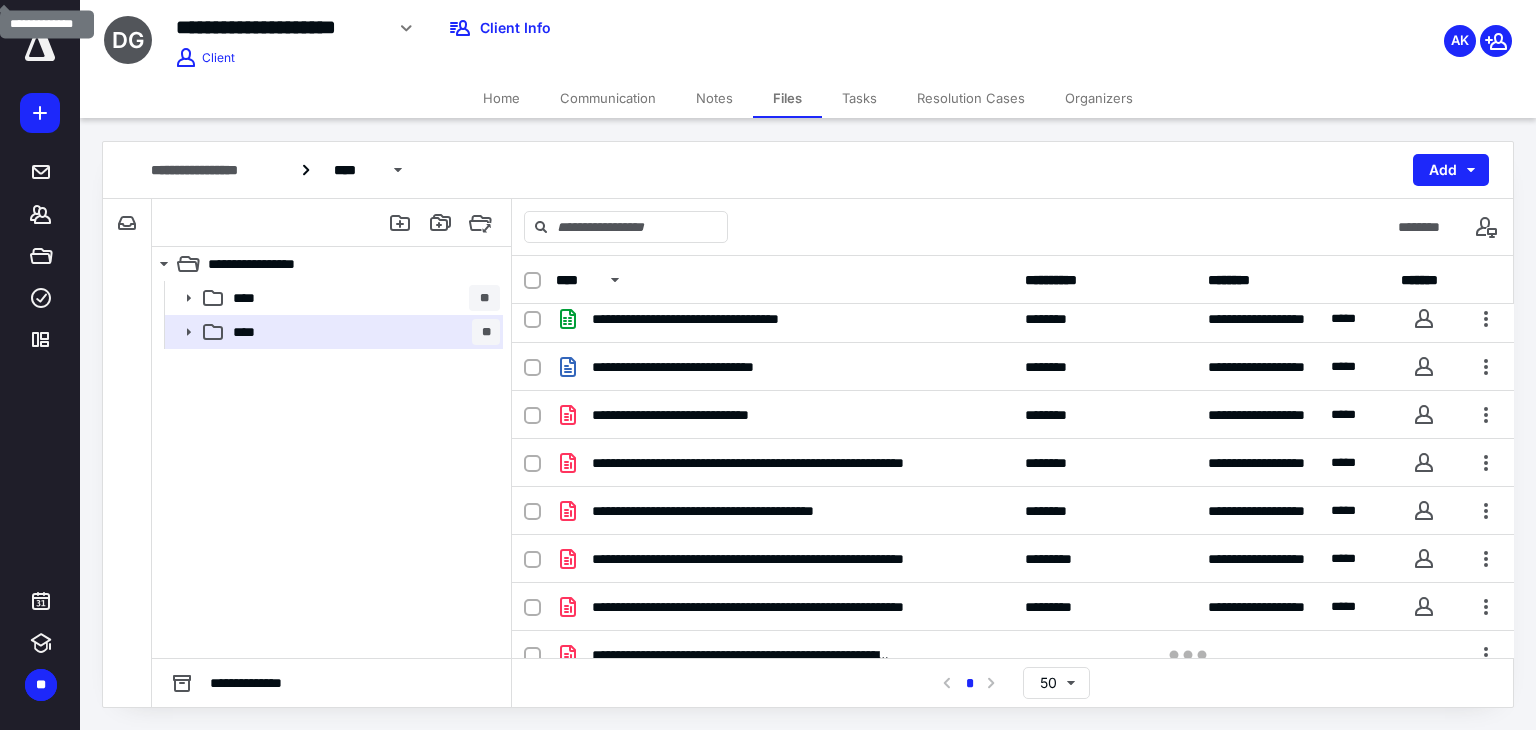 scroll, scrollTop: 267, scrollLeft: 0, axis: vertical 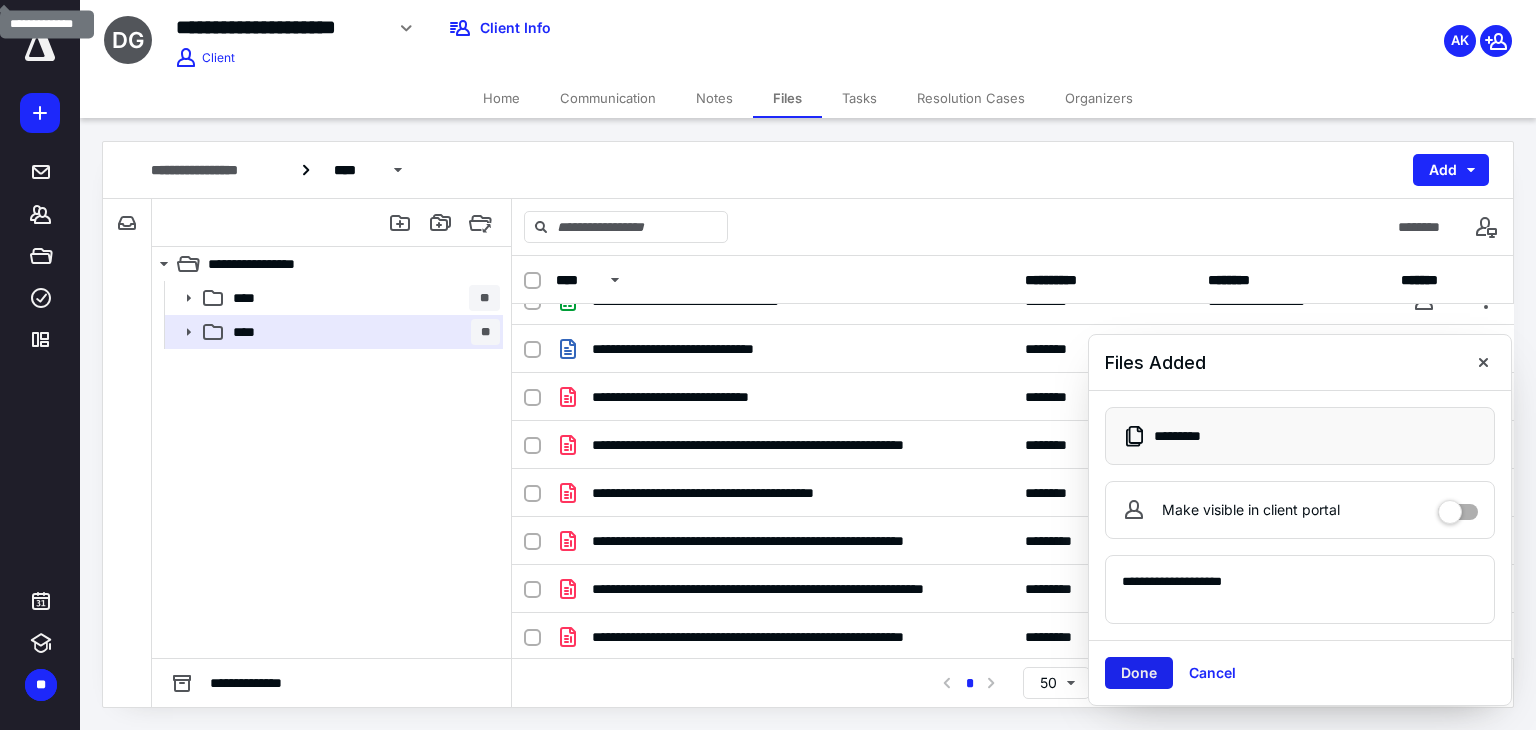 click on "Done" at bounding box center [1139, 673] 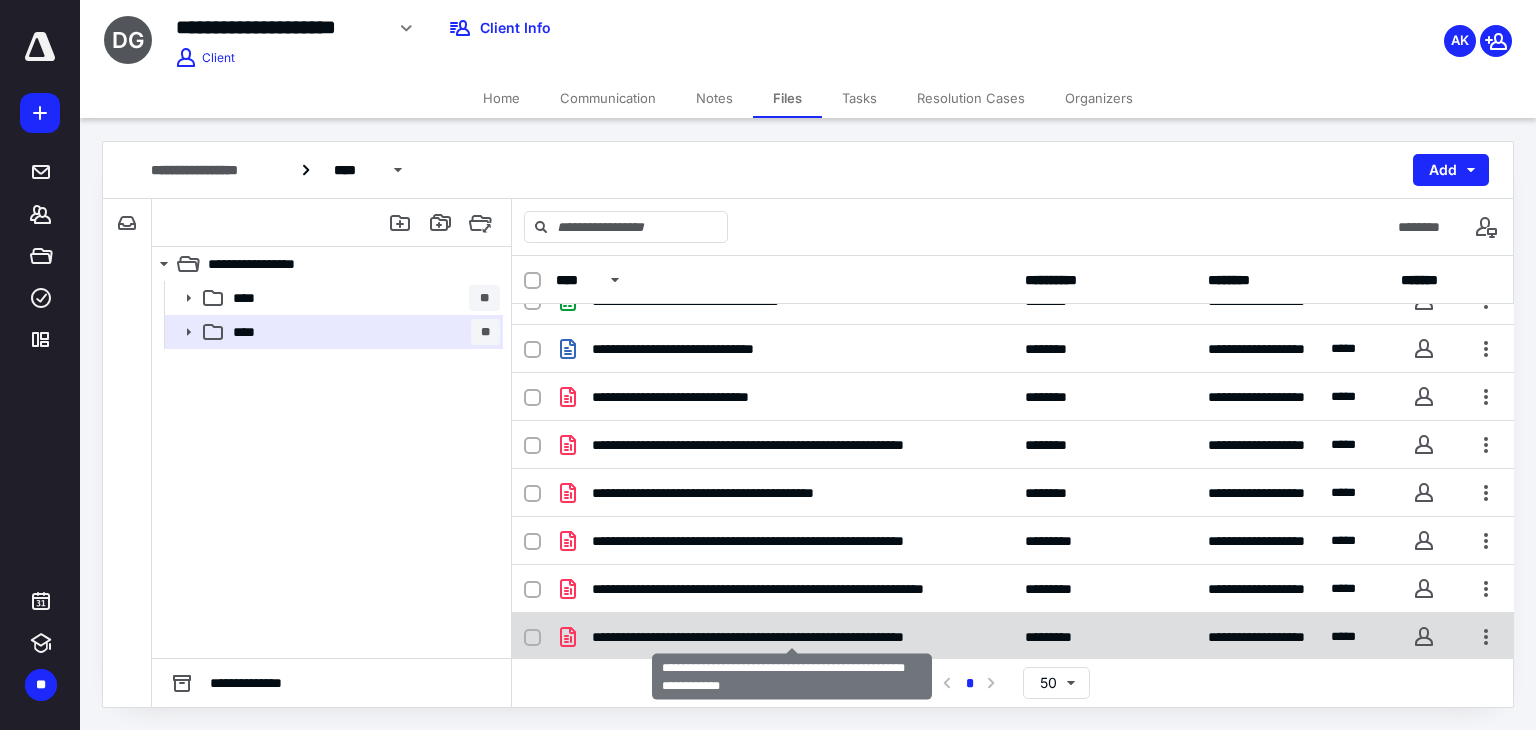 click on "**********" at bounding box center (792, 637) 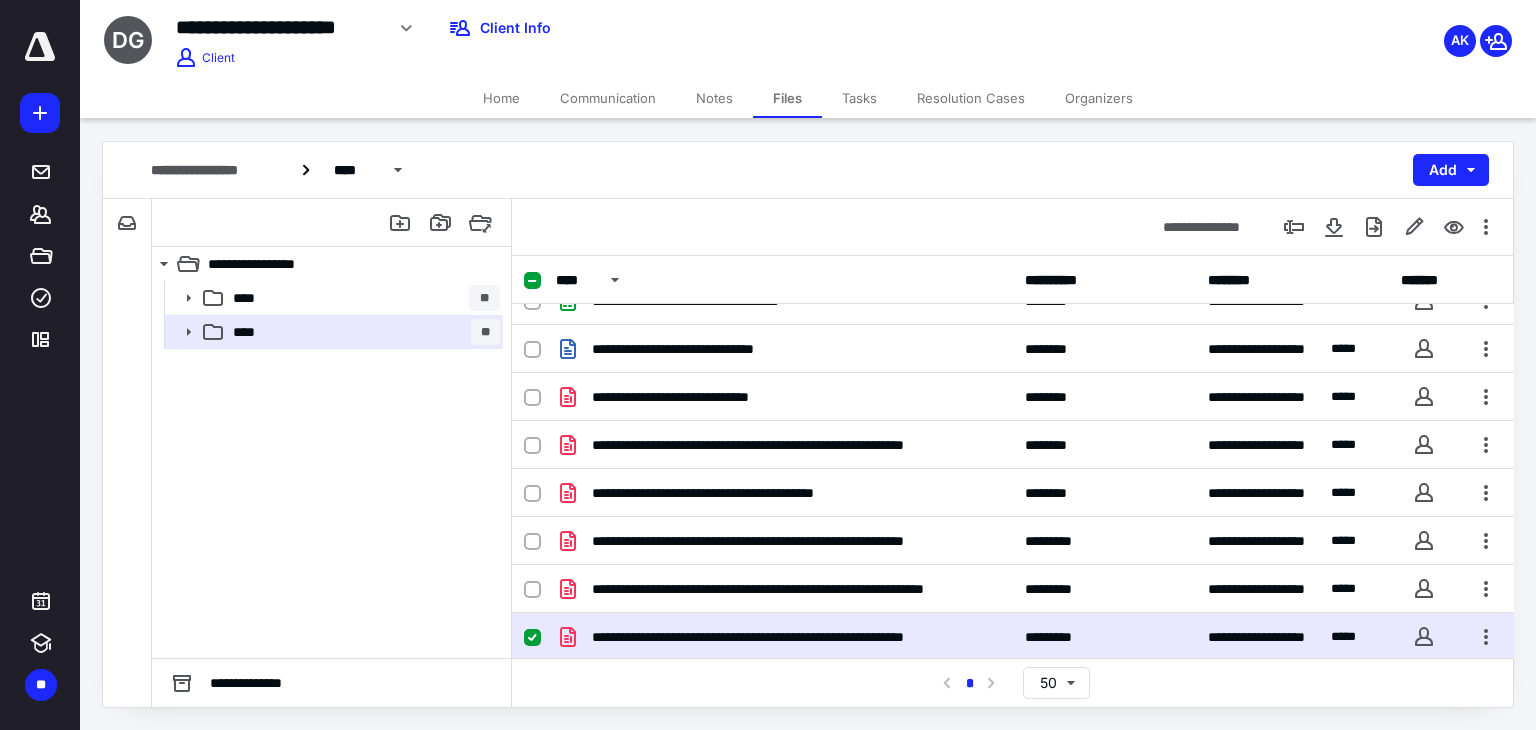 click on "Files" at bounding box center (787, 98) 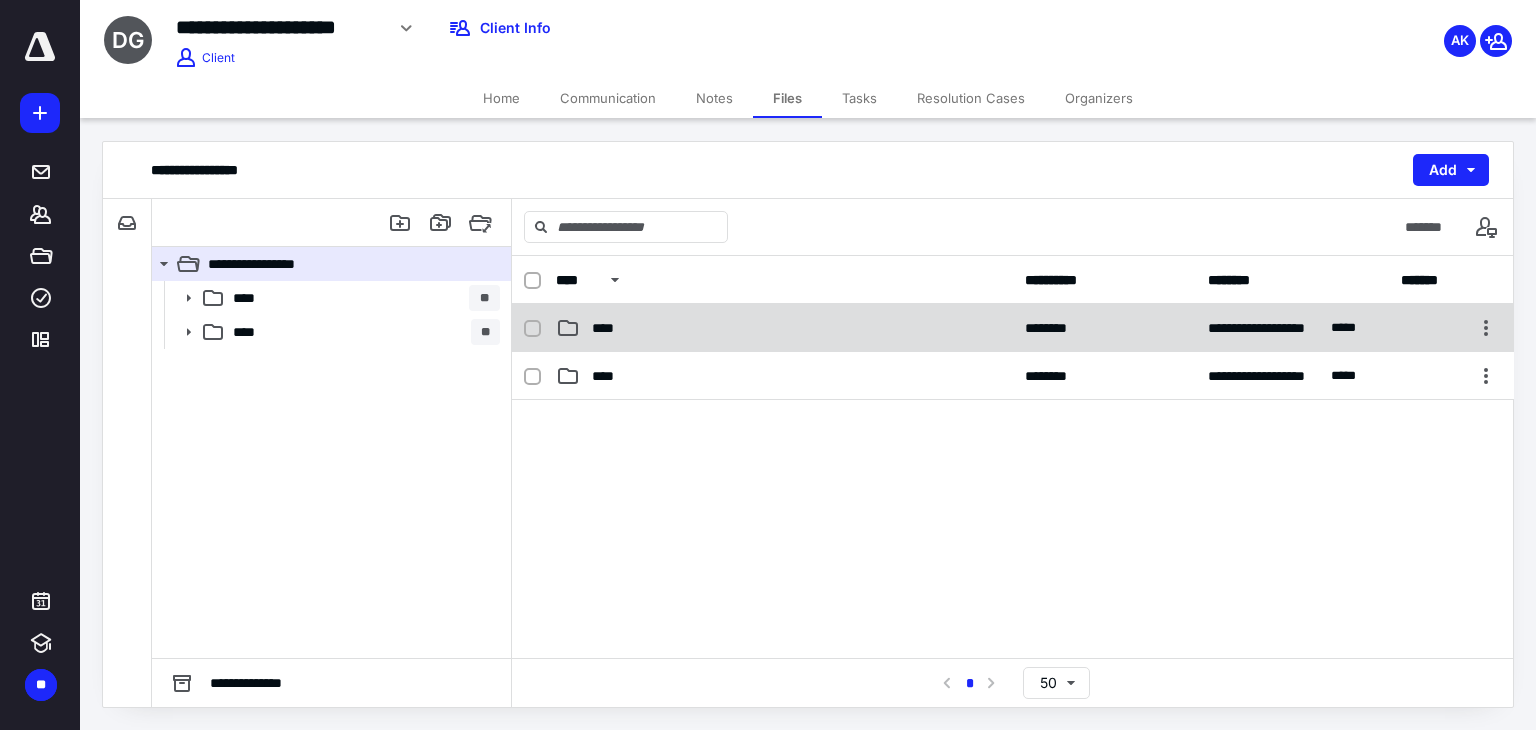 click on "****" at bounding box center [609, 328] 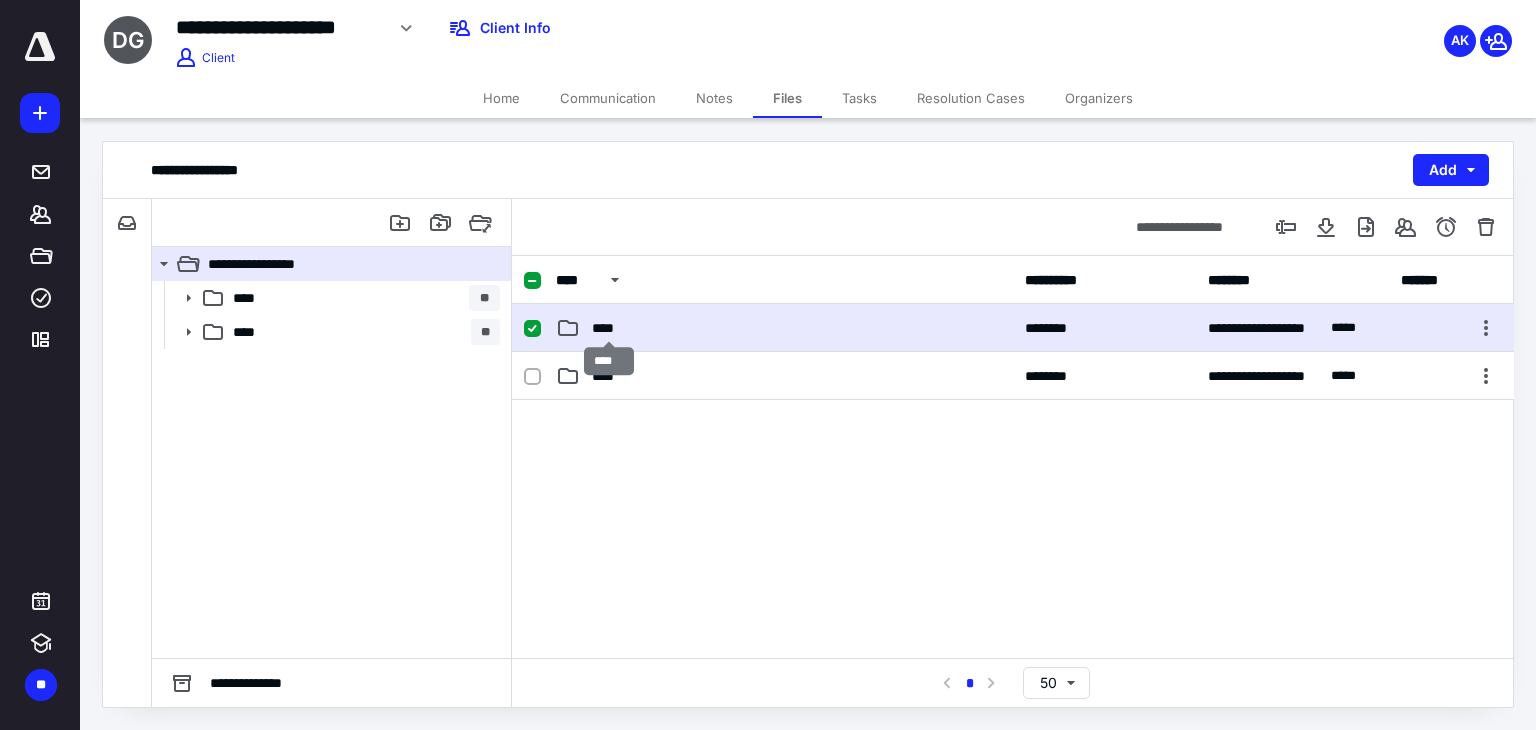 click on "****" at bounding box center (609, 328) 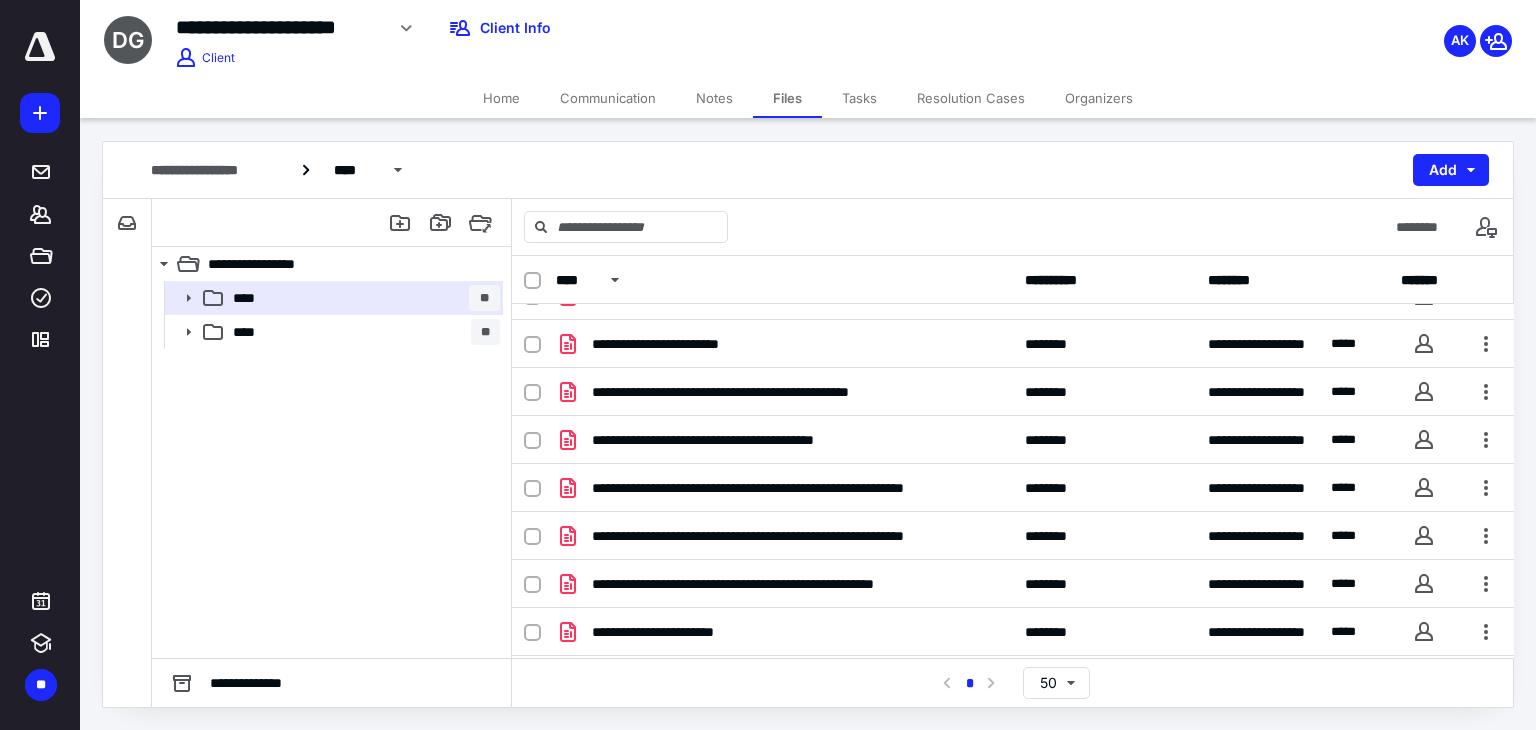 scroll, scrollTop: 476, scrollLeft: 0, axis: vertical 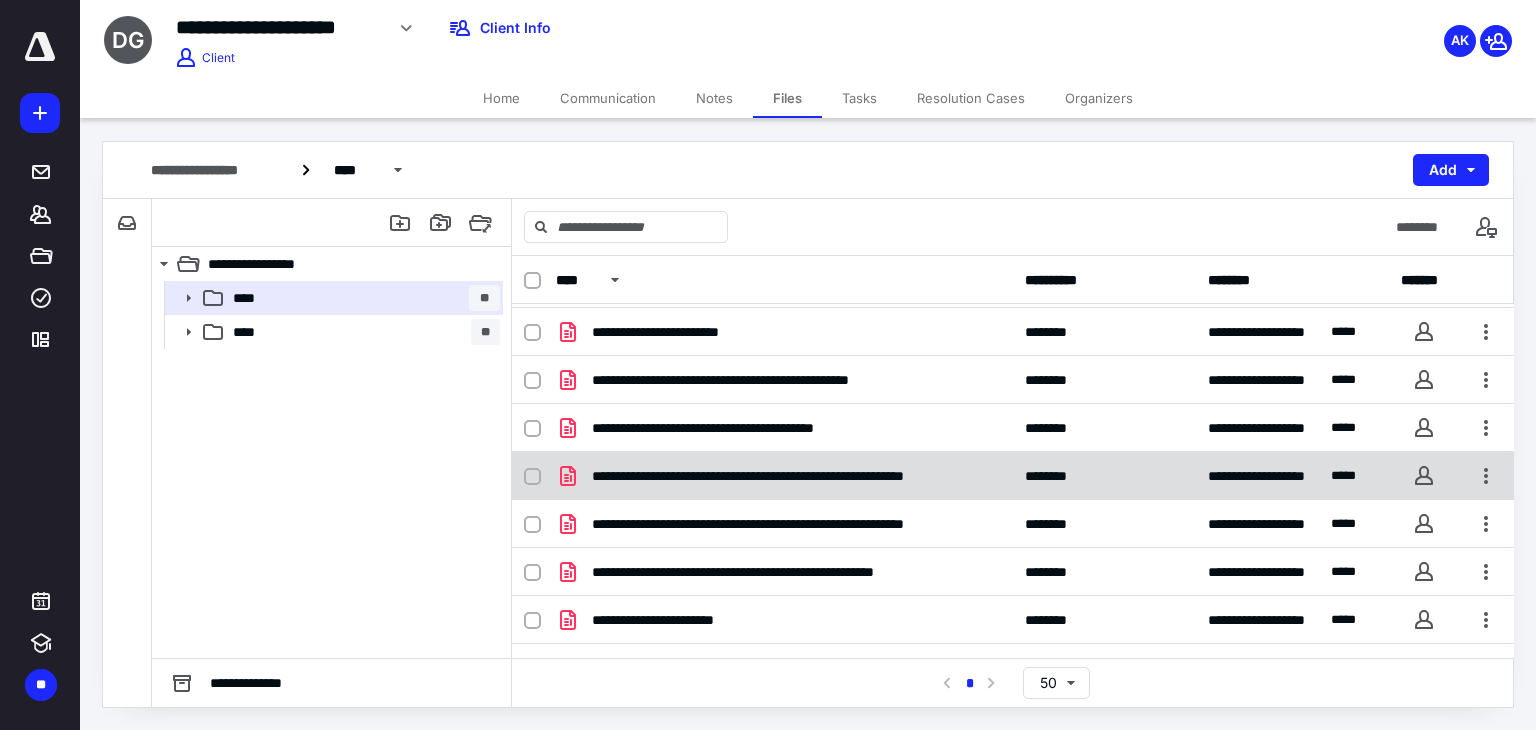 click on "**********" at bounding box center [1013, 476] 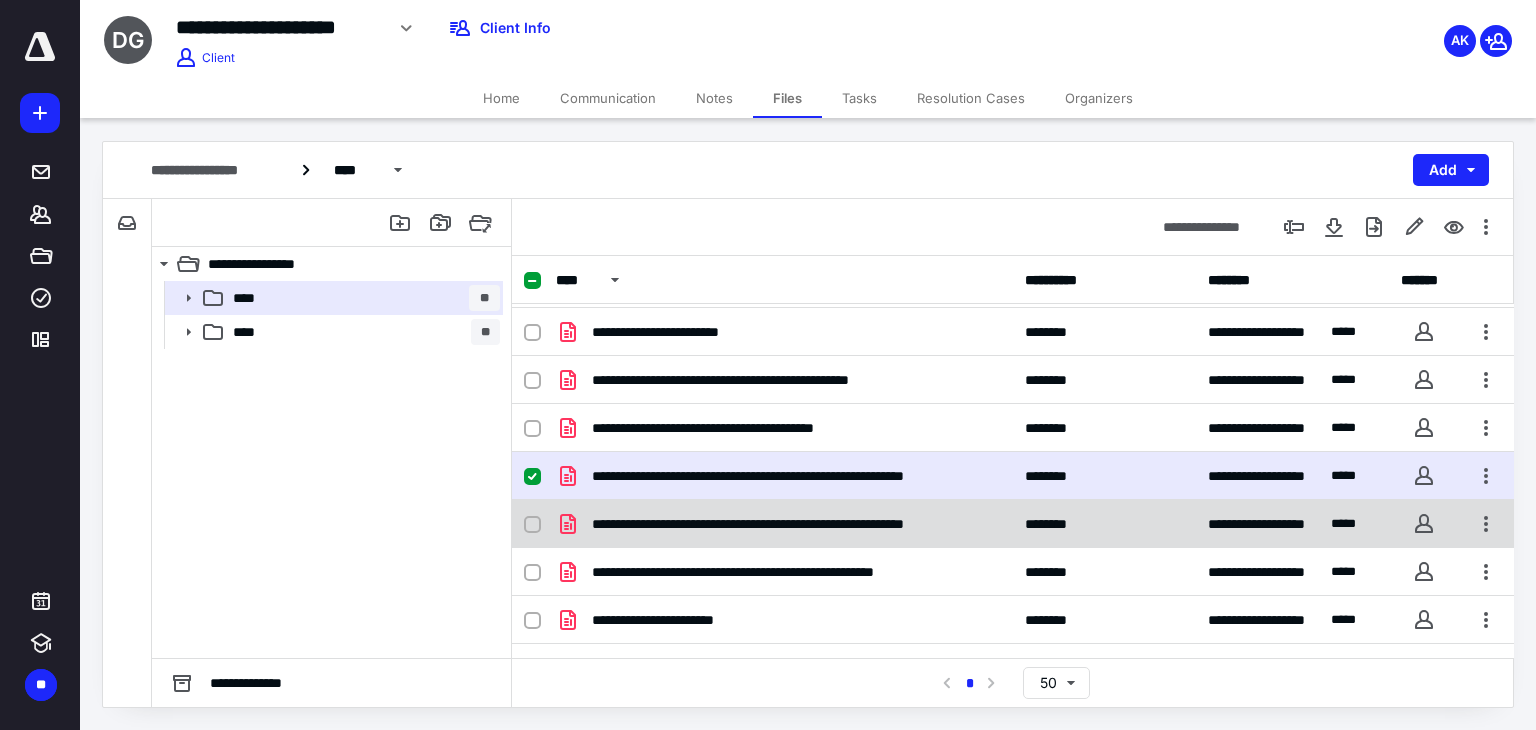 click on "**********" at bounding box center (1013, 524) 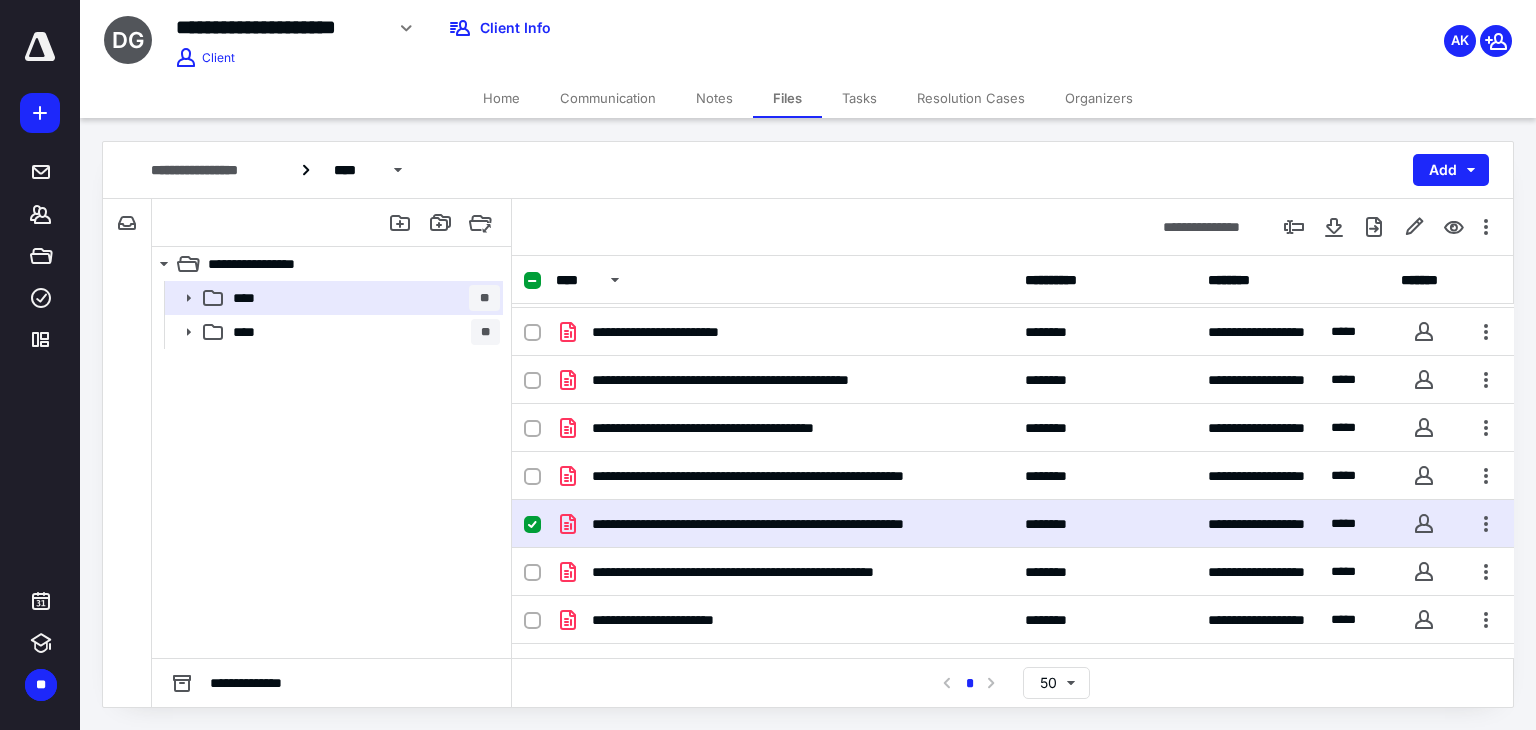 click on "**********" at bounding box center (1013, 524) 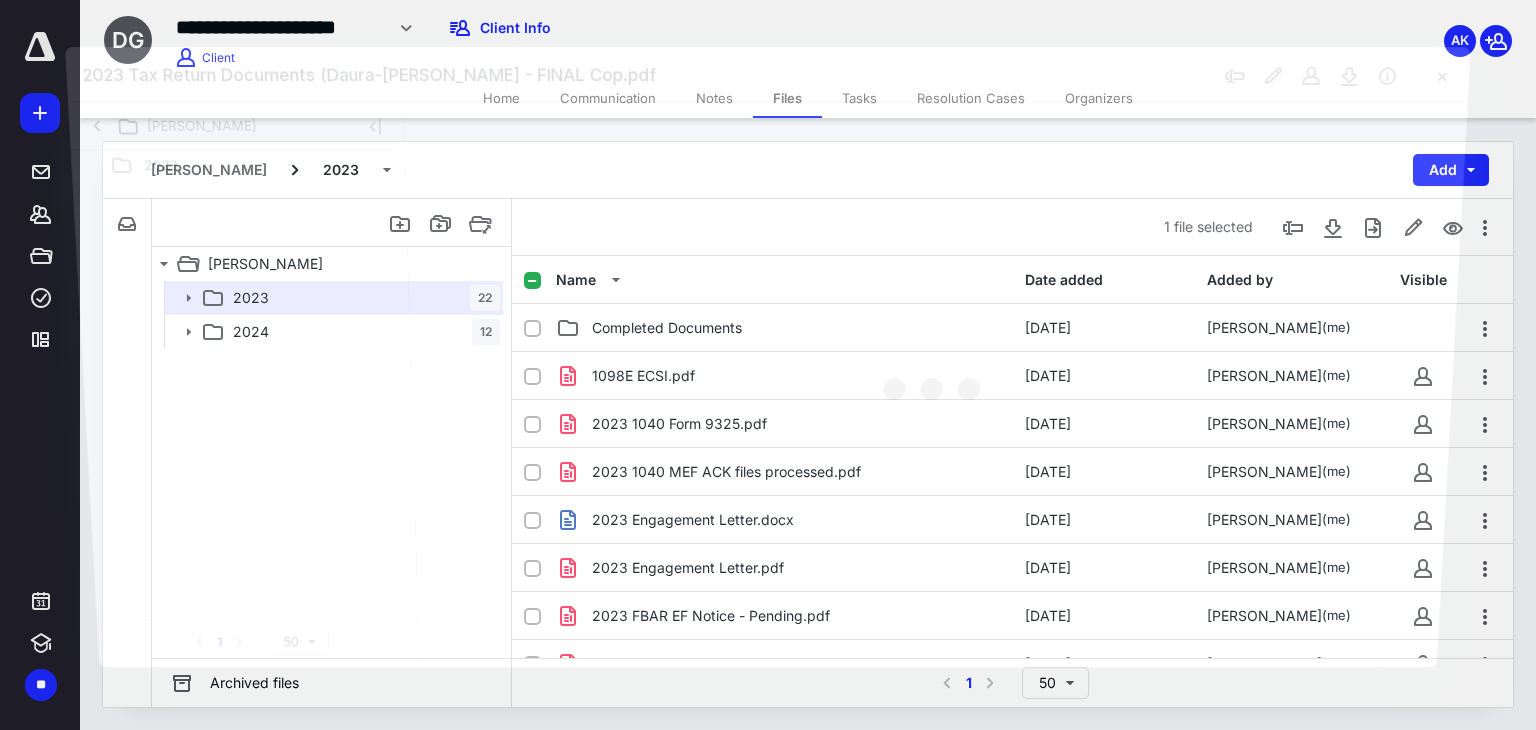 scroll, scrollTop: 476, scrollLeft: 0, axis: vertical 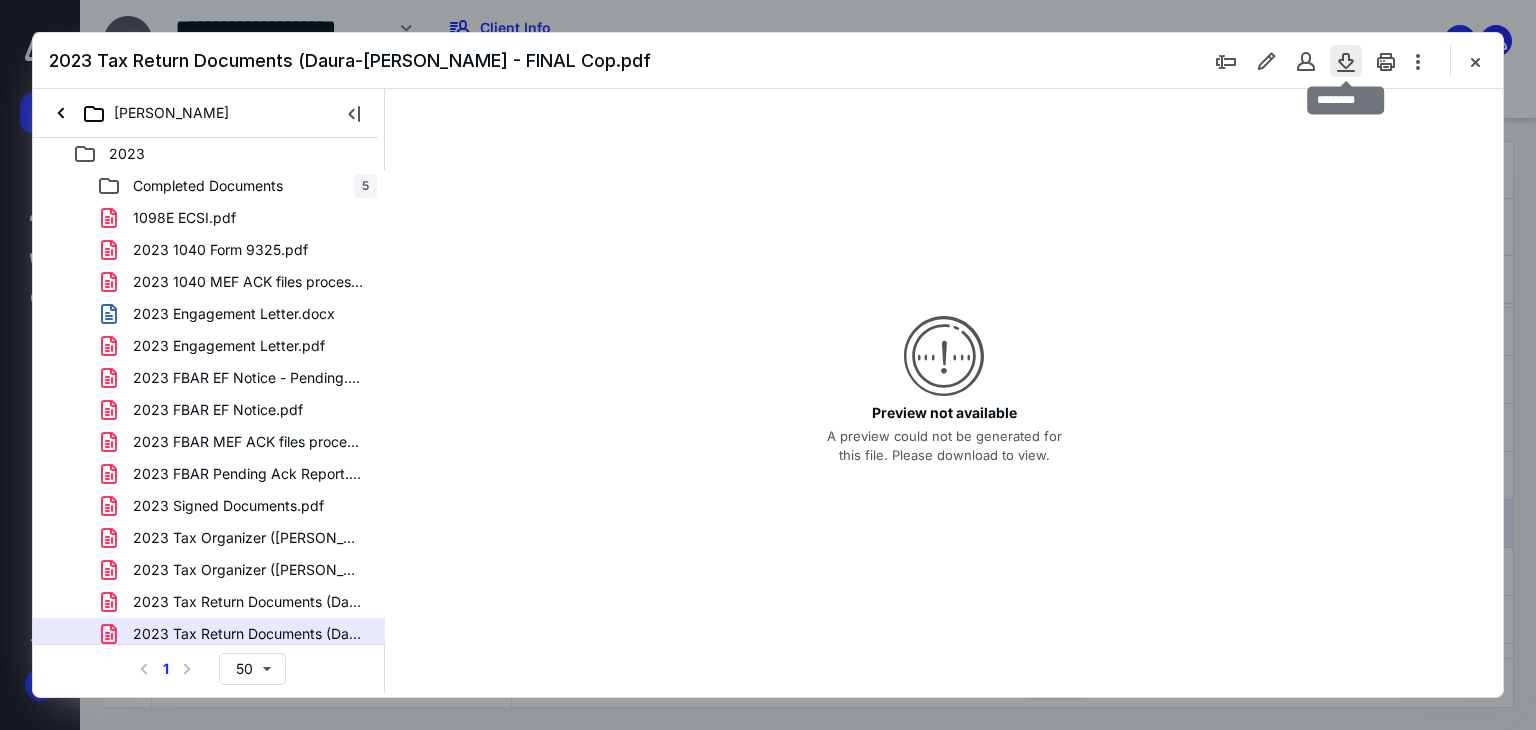 click at bounding box center [1346, 61] 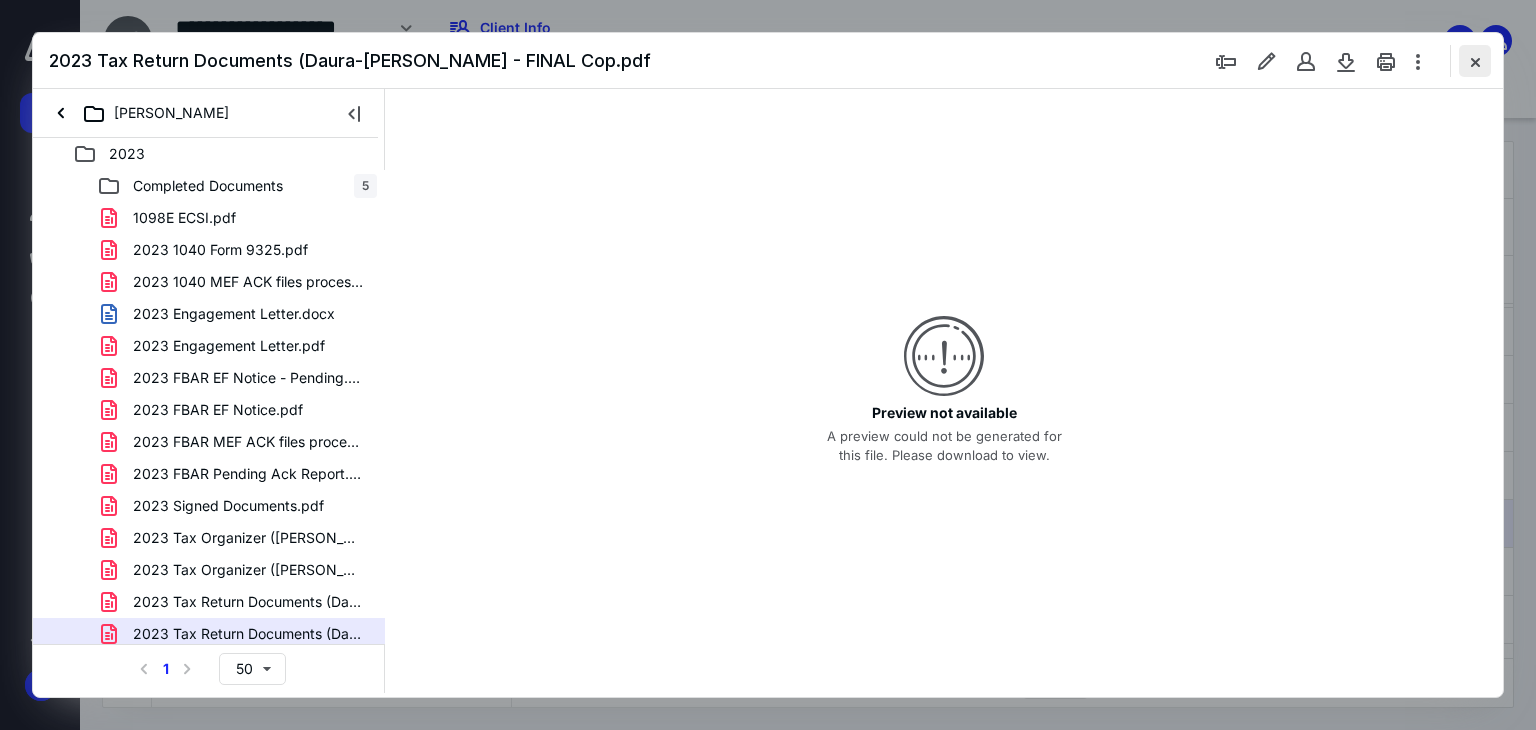 click at bounding box center [1475, 61] 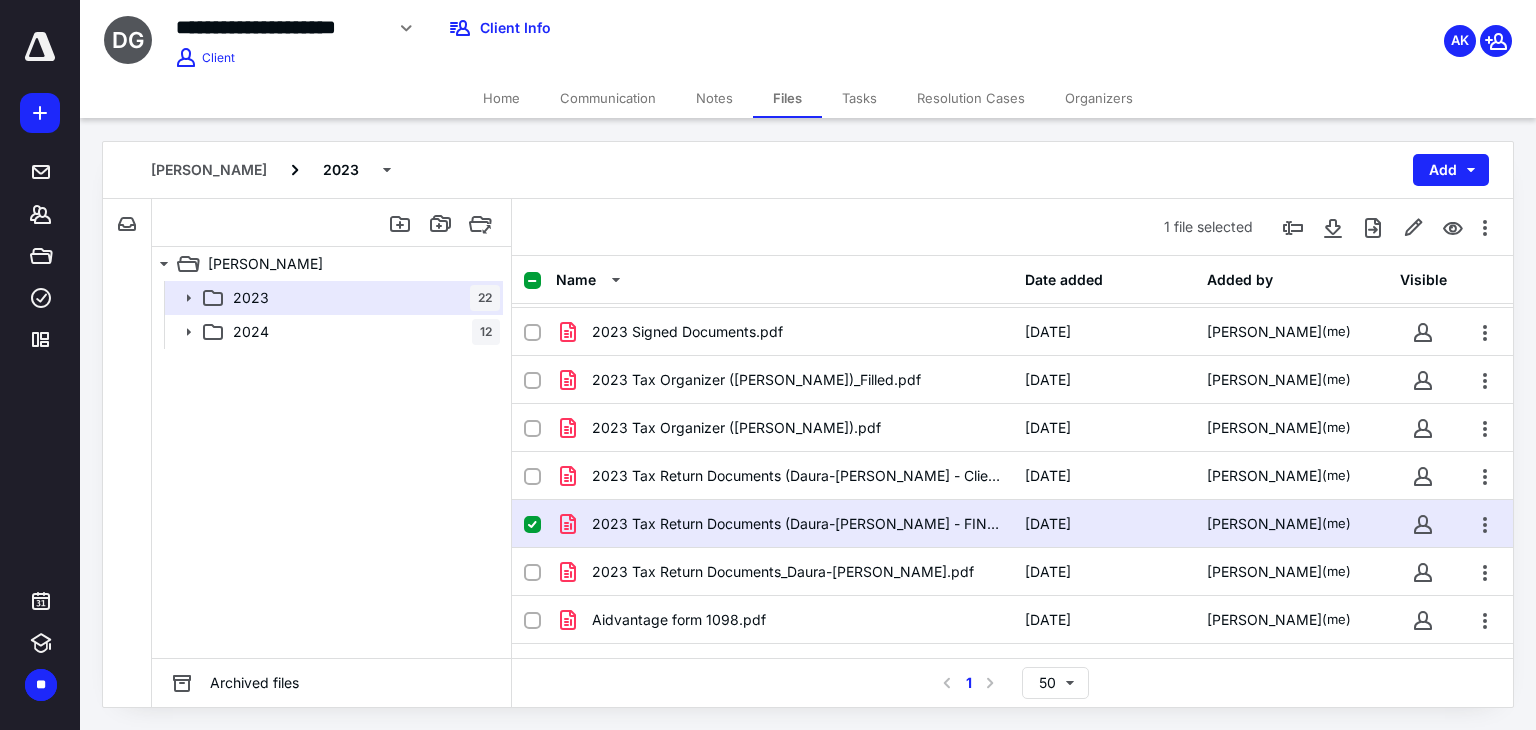 click on "Files" at bounding box center (787, 98) 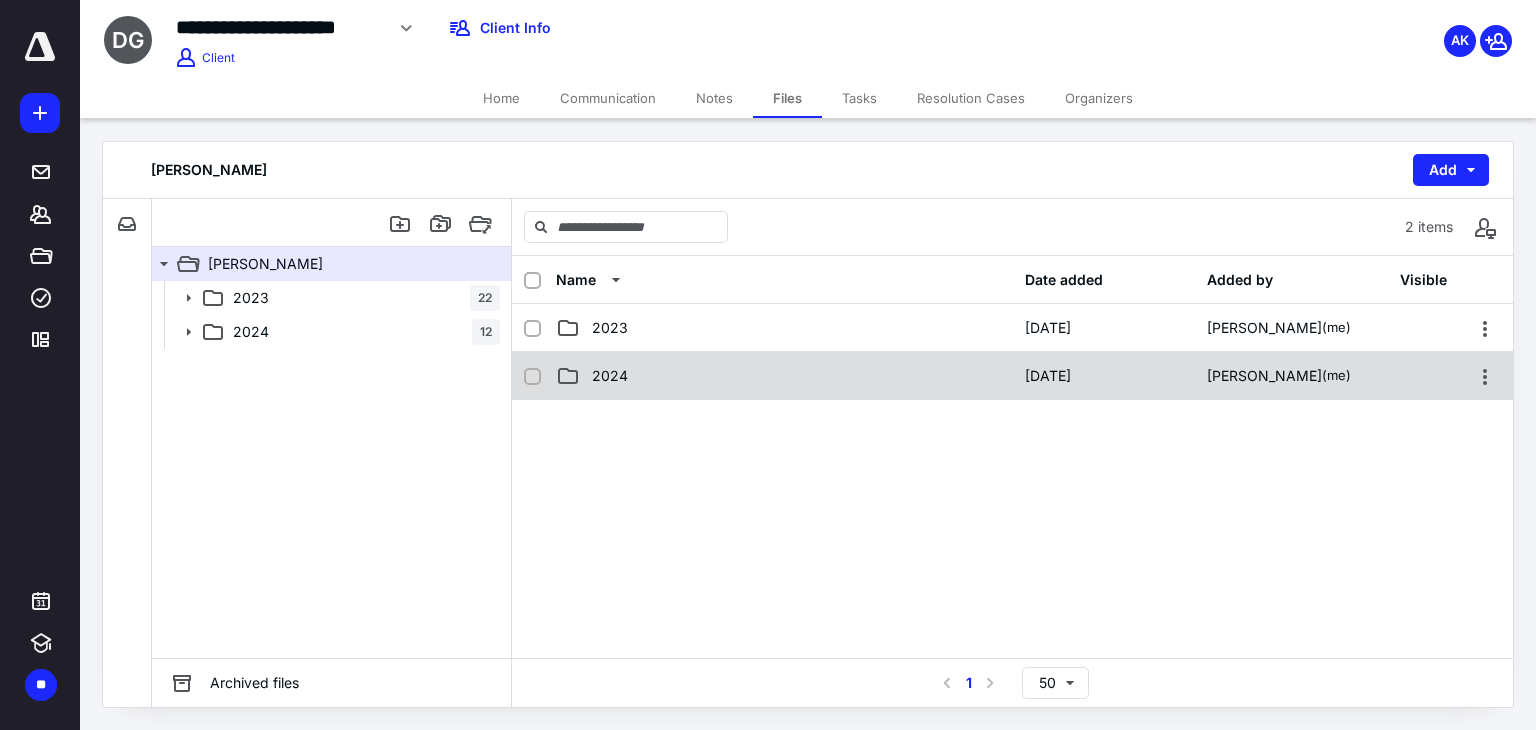 click on "2024" at bounding box center (610, 376) 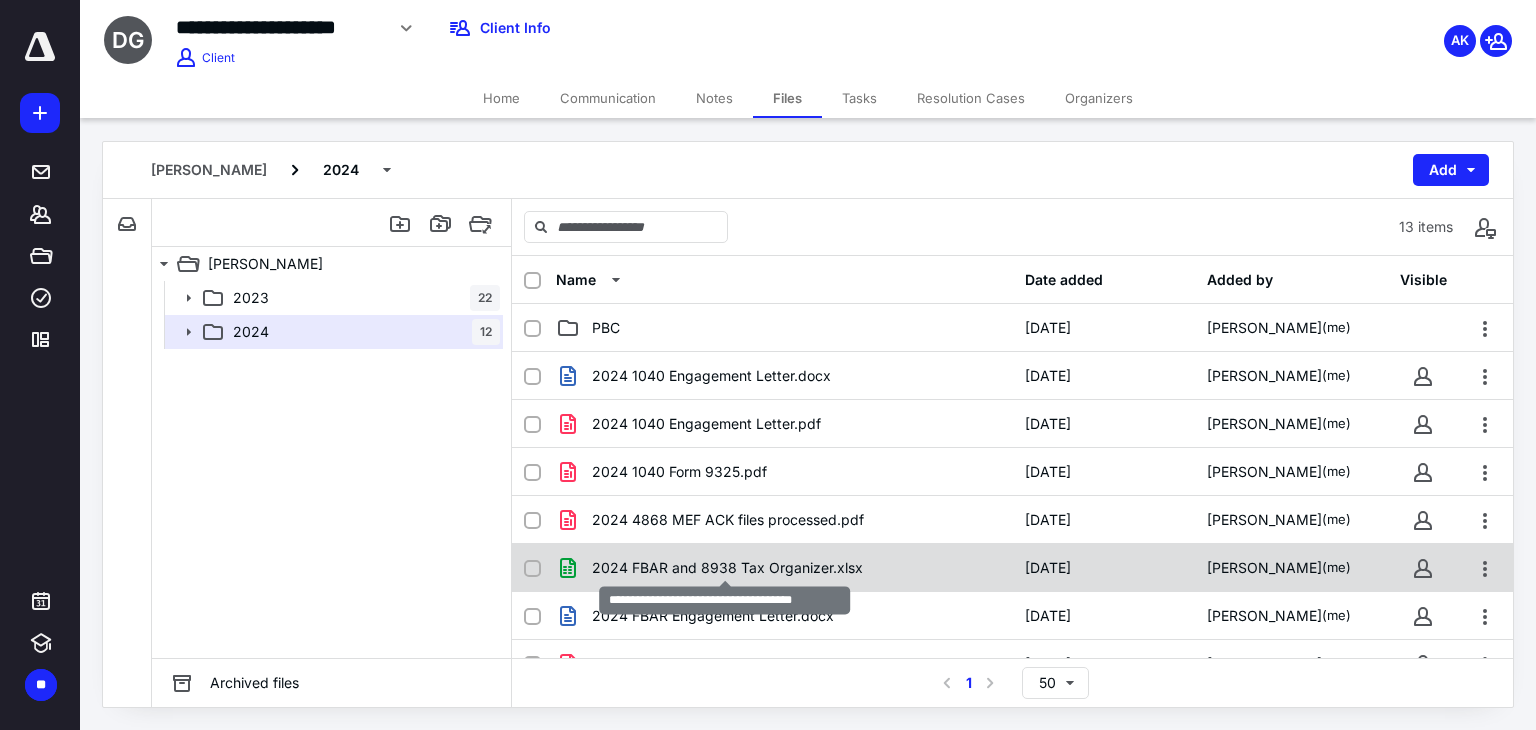 click on "2024 FBAR and 8938 Tax Organizer.xlsx" at bounding box center [727, 568] 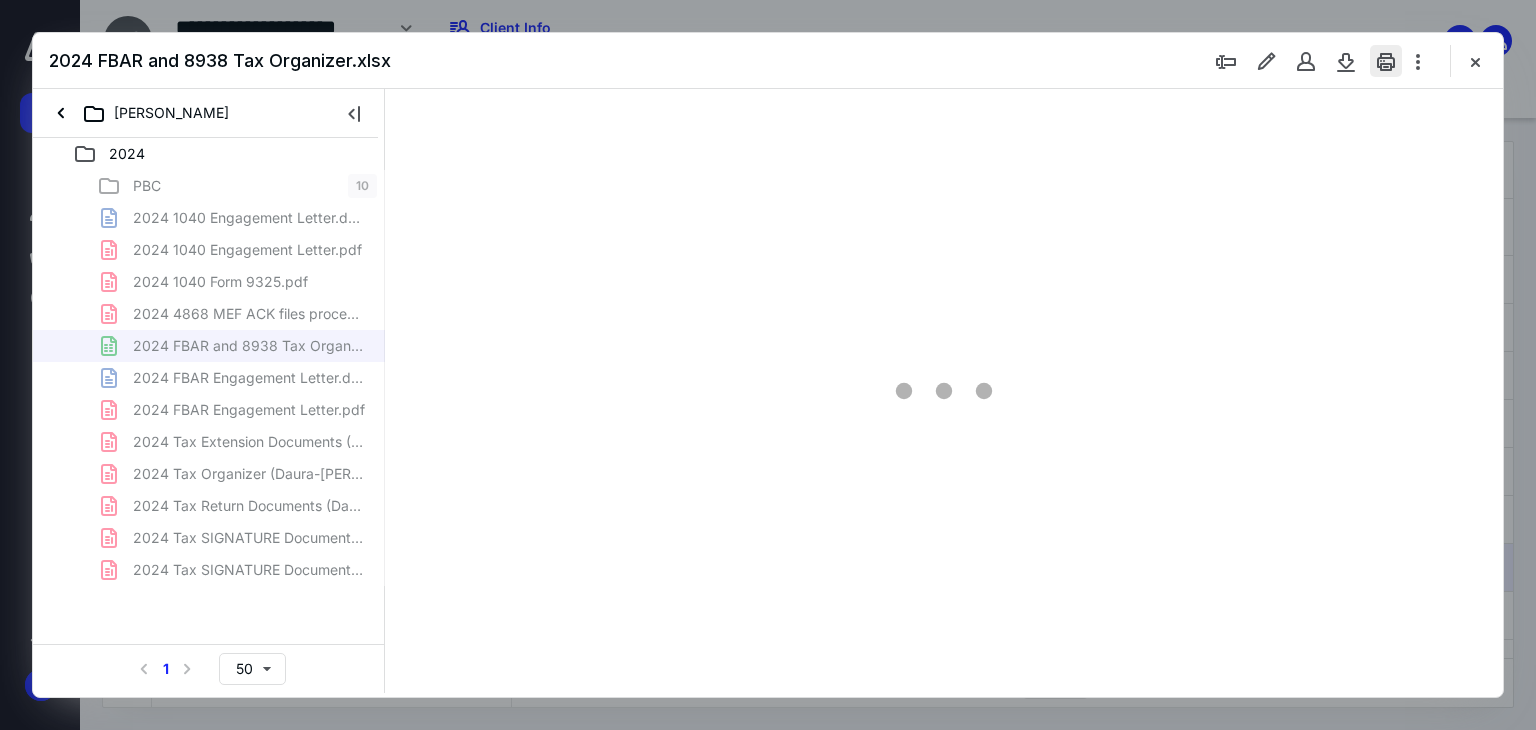 click at bounding box center (1475, 61) 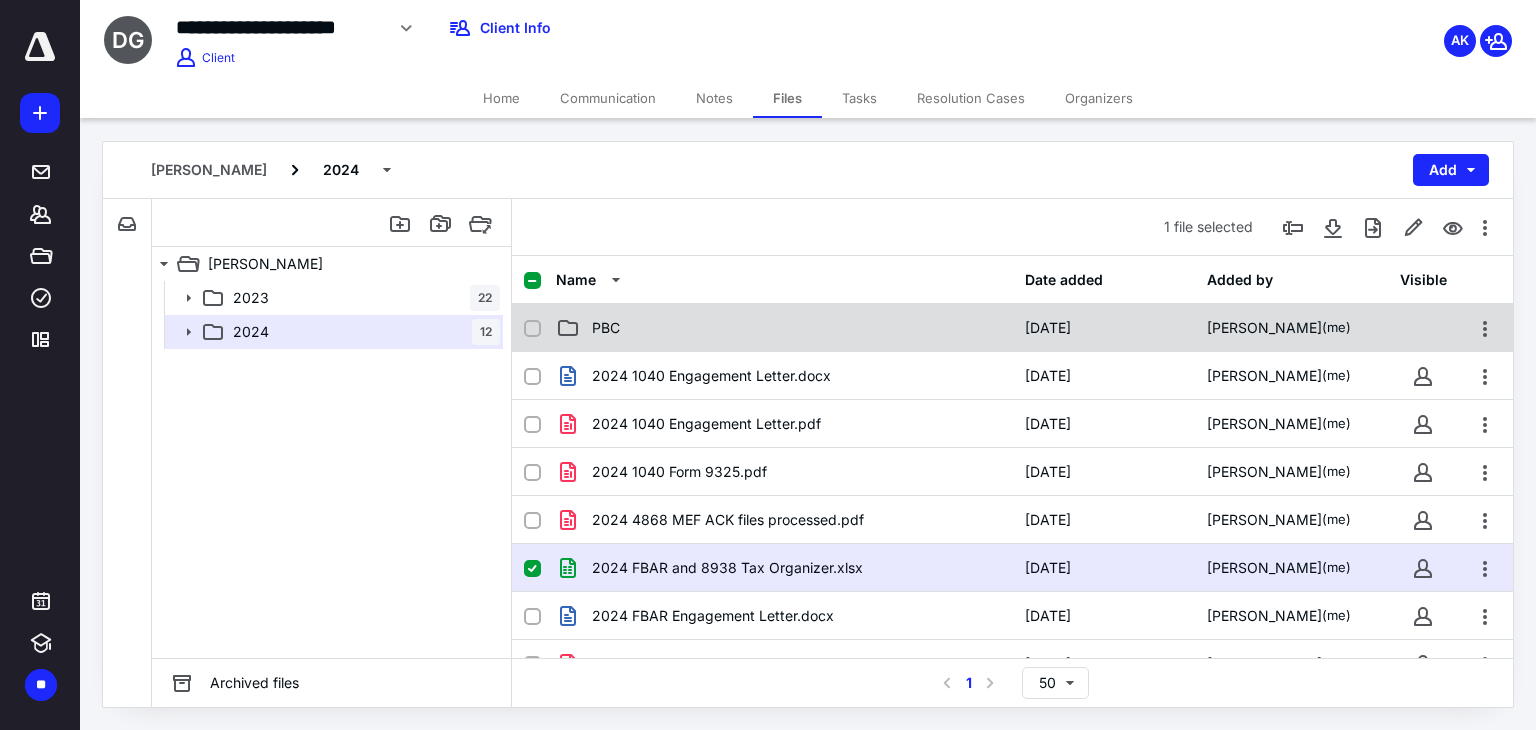 click on "PBC" at bounding box center (606, 328) 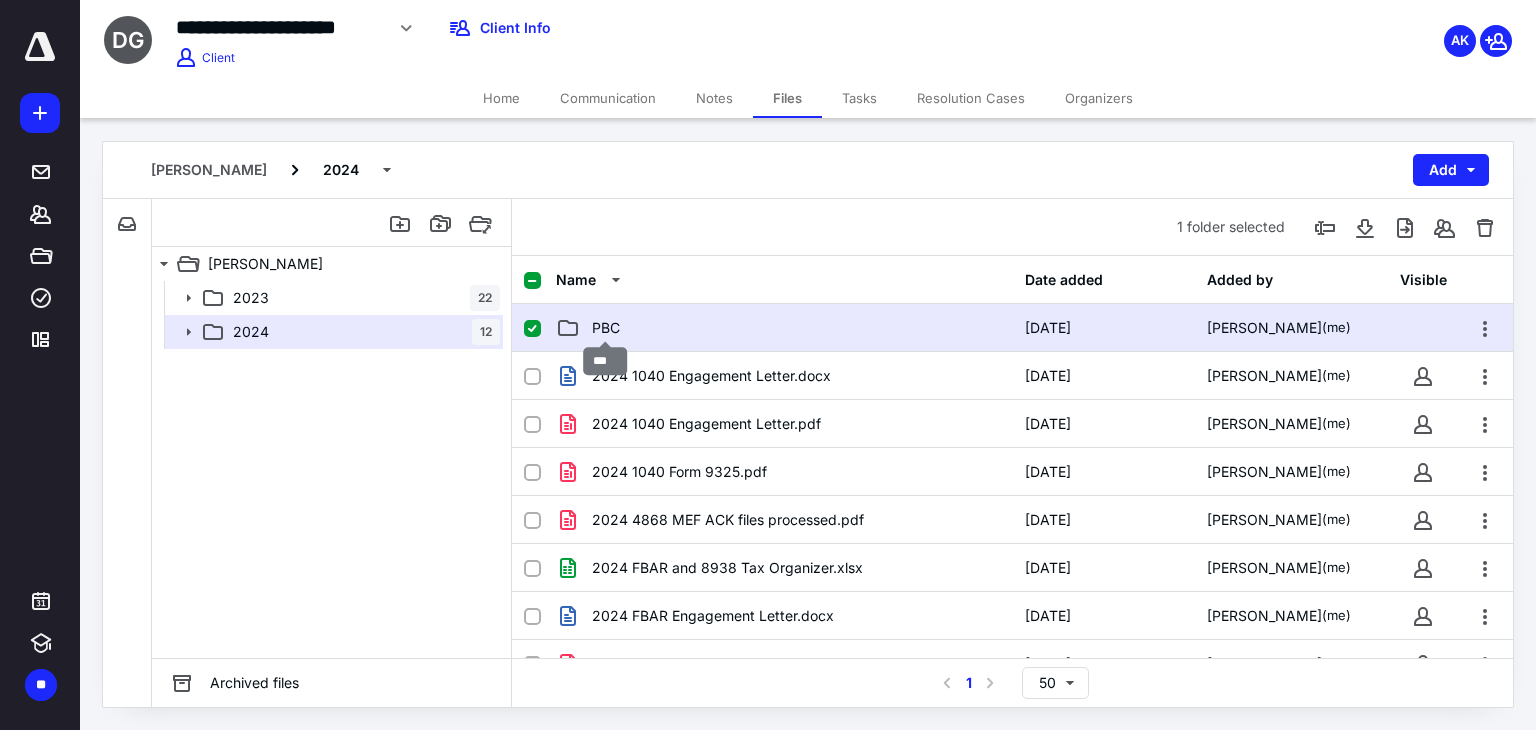 click on "PBC" at bounding box center [606, 328] 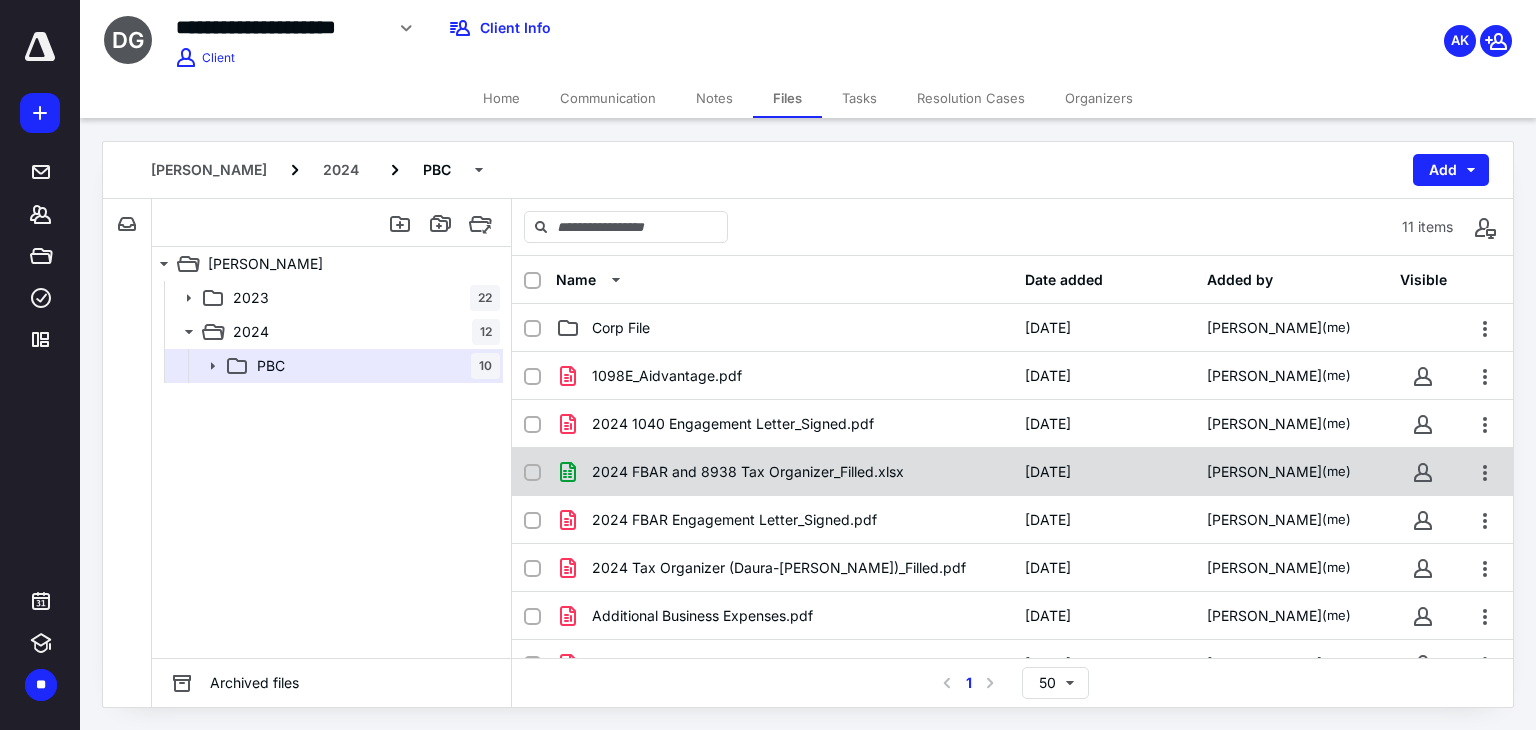 click on "2024 FBAR and 8938 Tax Organizer_Filled.xlsx" at bounding box center [748, 472] 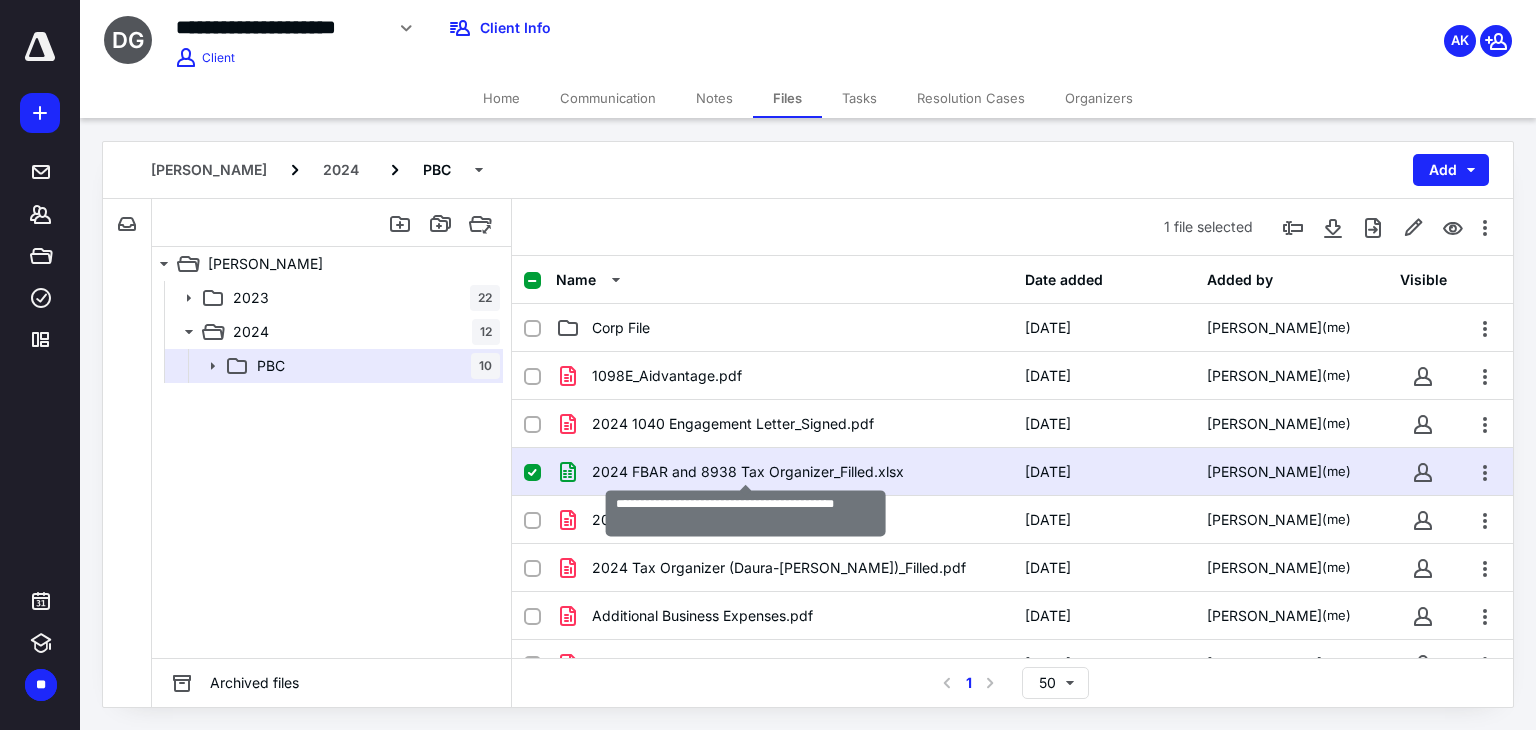 click on "2024 FBAR and 8938 Tax Organizer_Filled.xlsx" at bounding box center [748, 472] 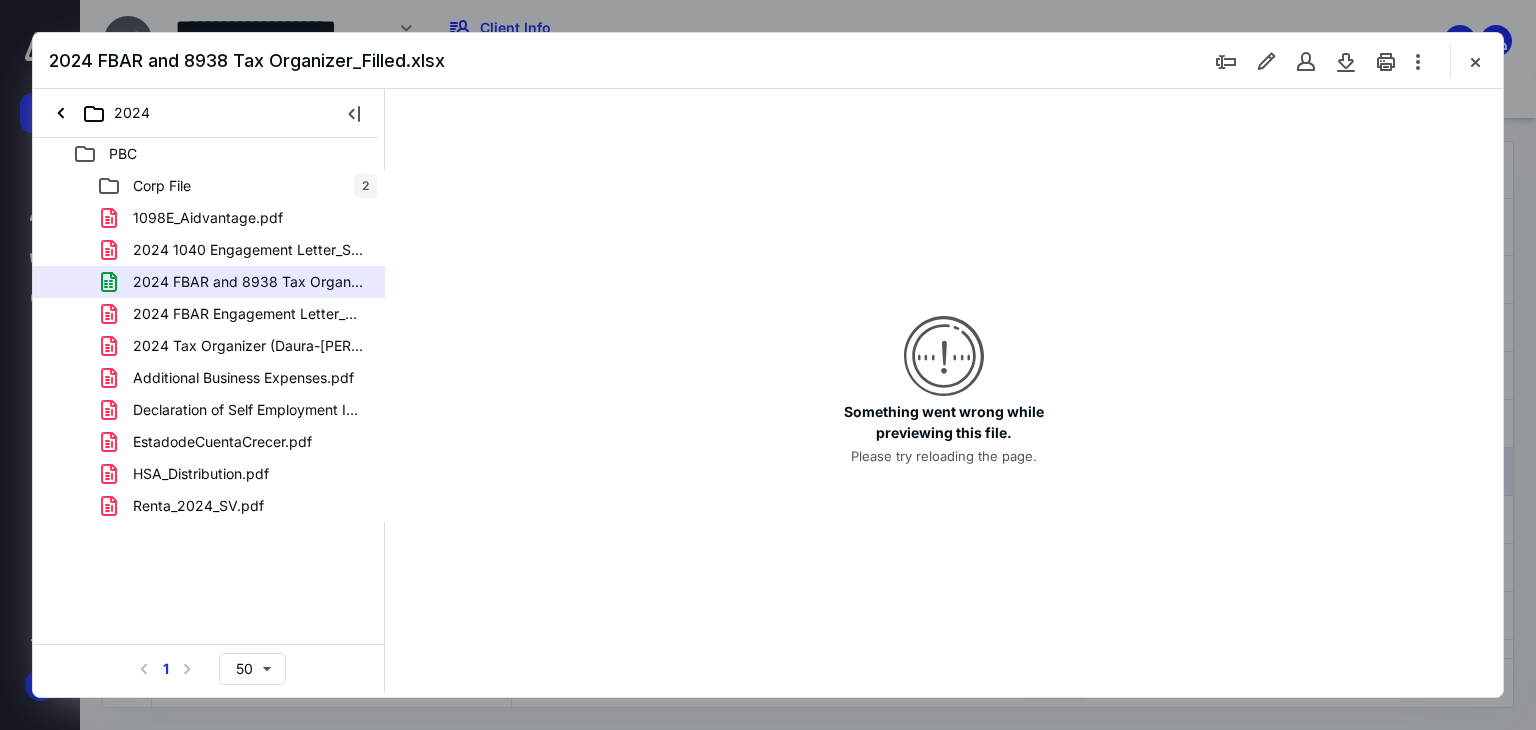scroll, scrollTop: 0, scrollLeft: 0, axis: both 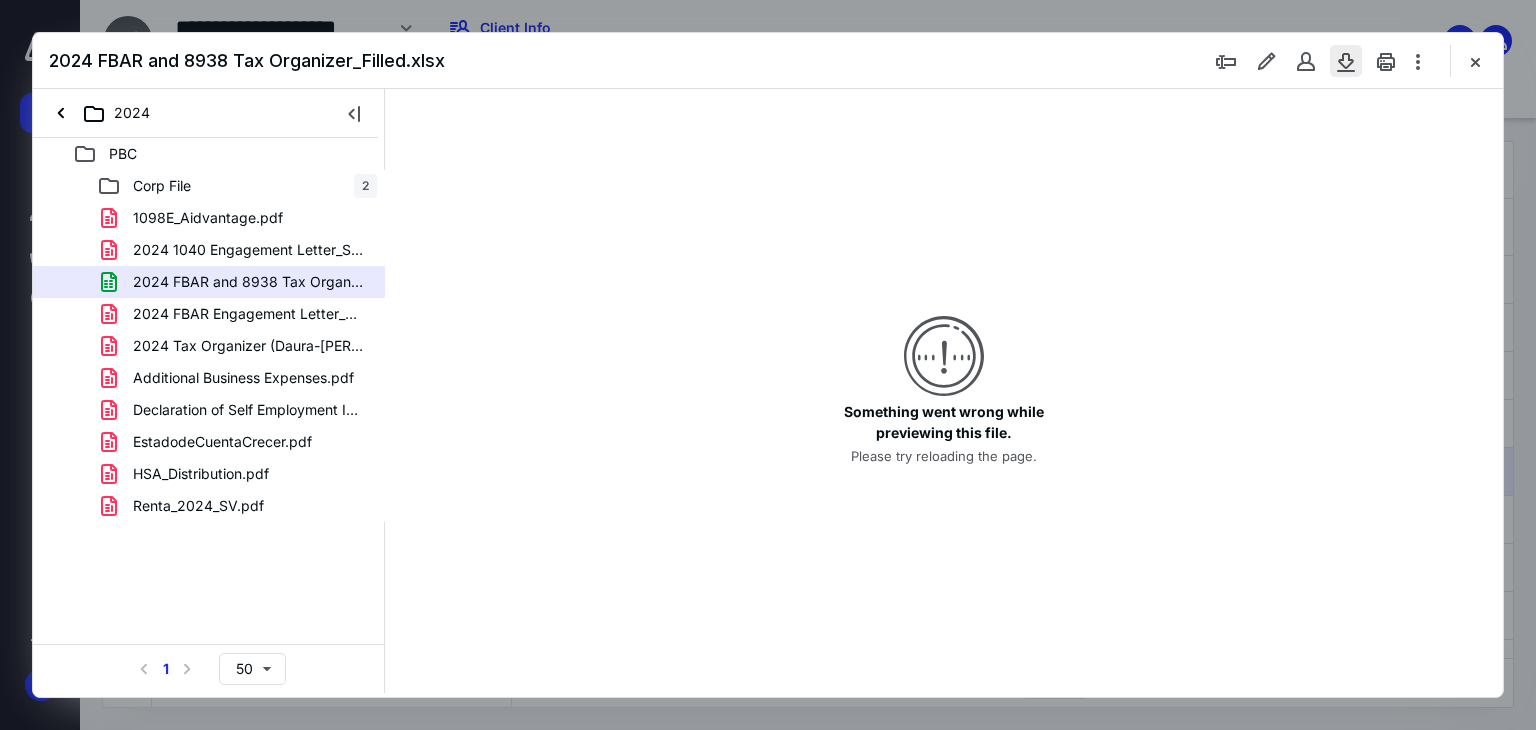 click at bounding box center [1346, 61] 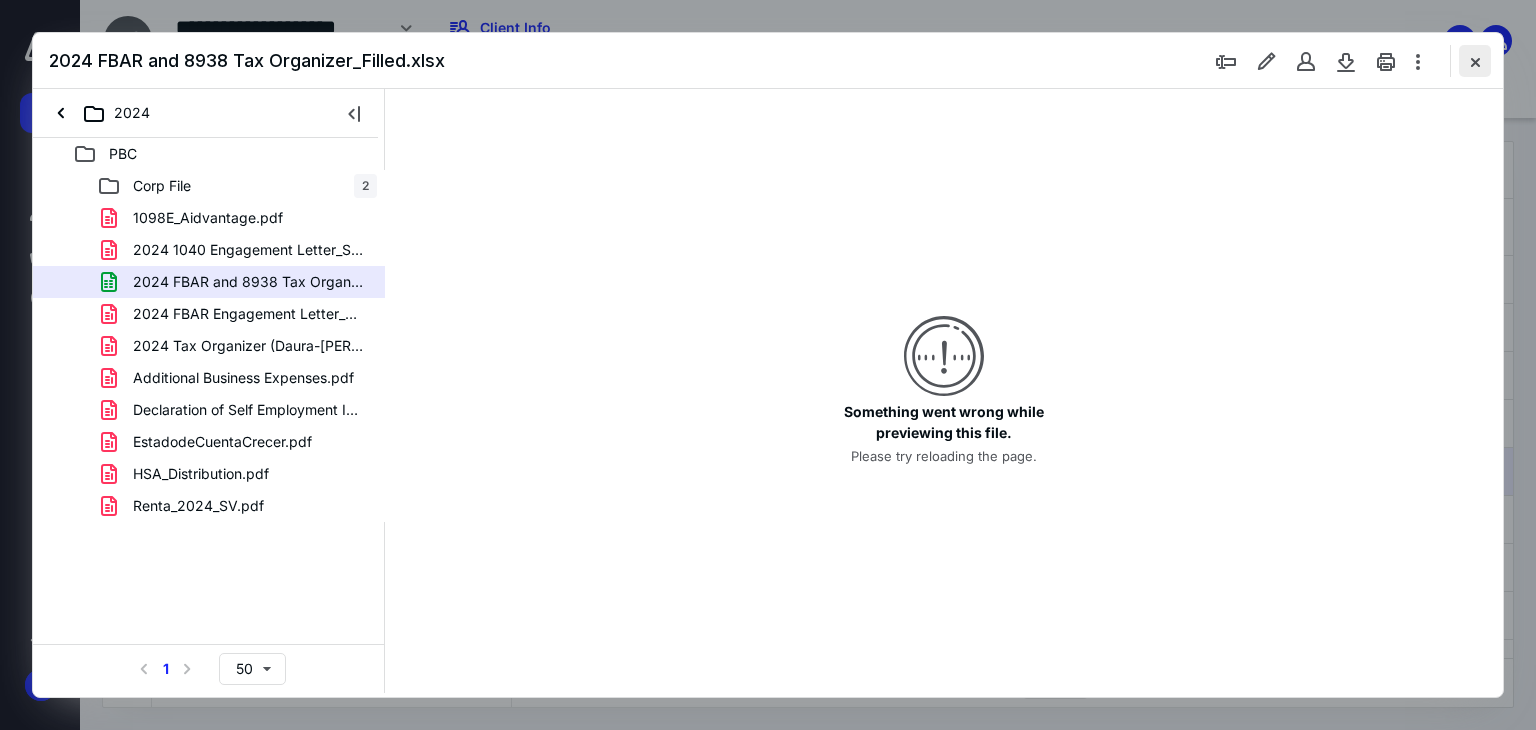 click at bounding box center (1475, 61) 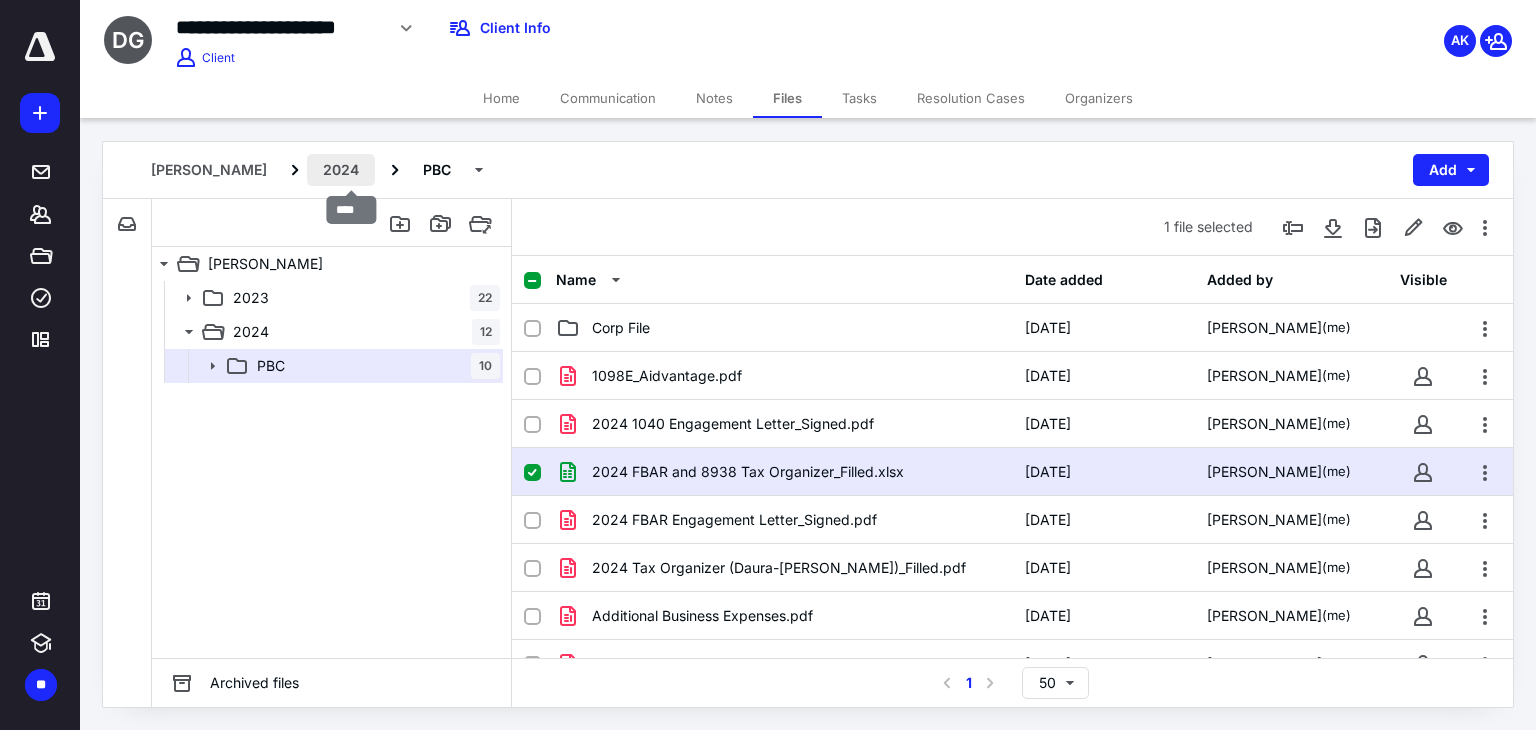 click on "2024" at bounding box center (341, 170) 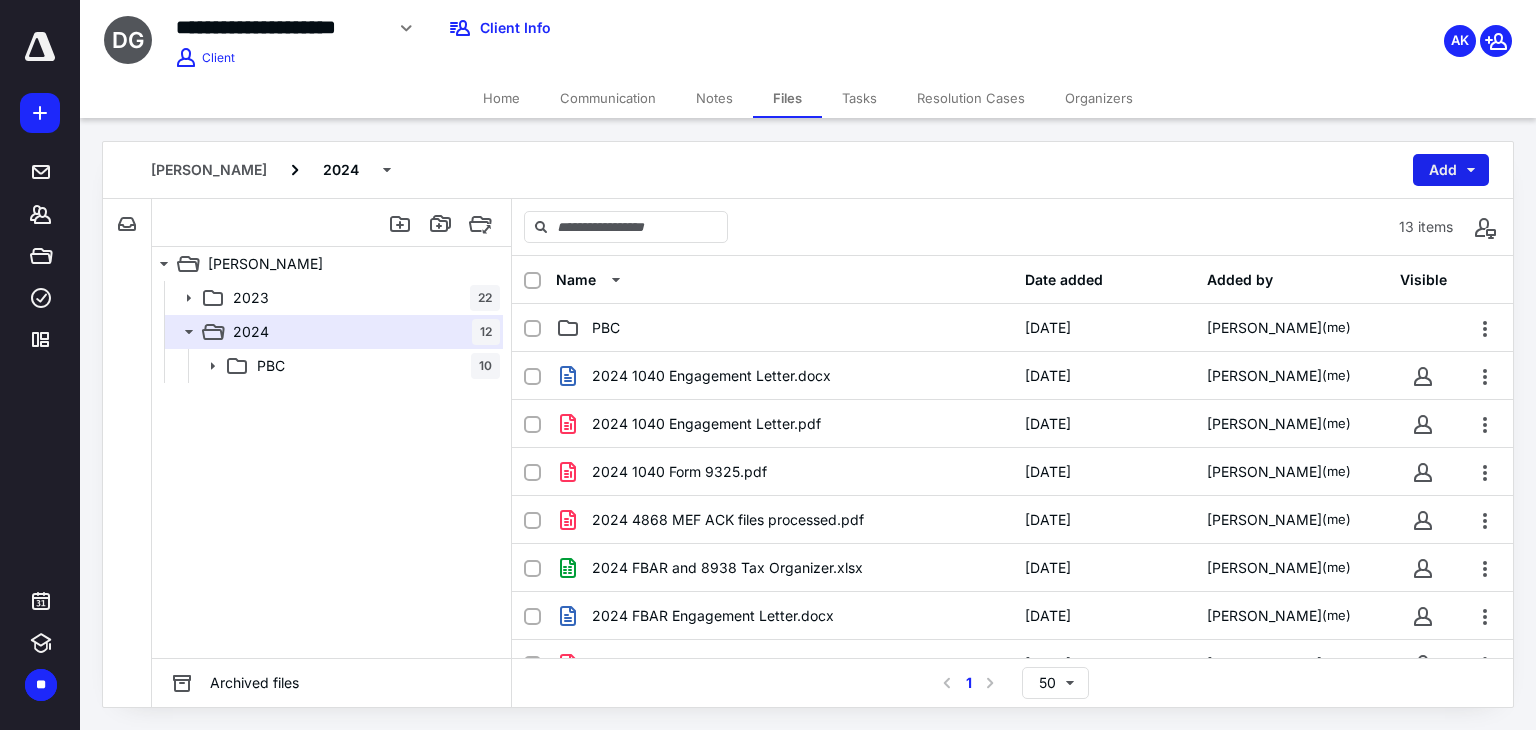click on "Add" at bounding box center [1451, 170] 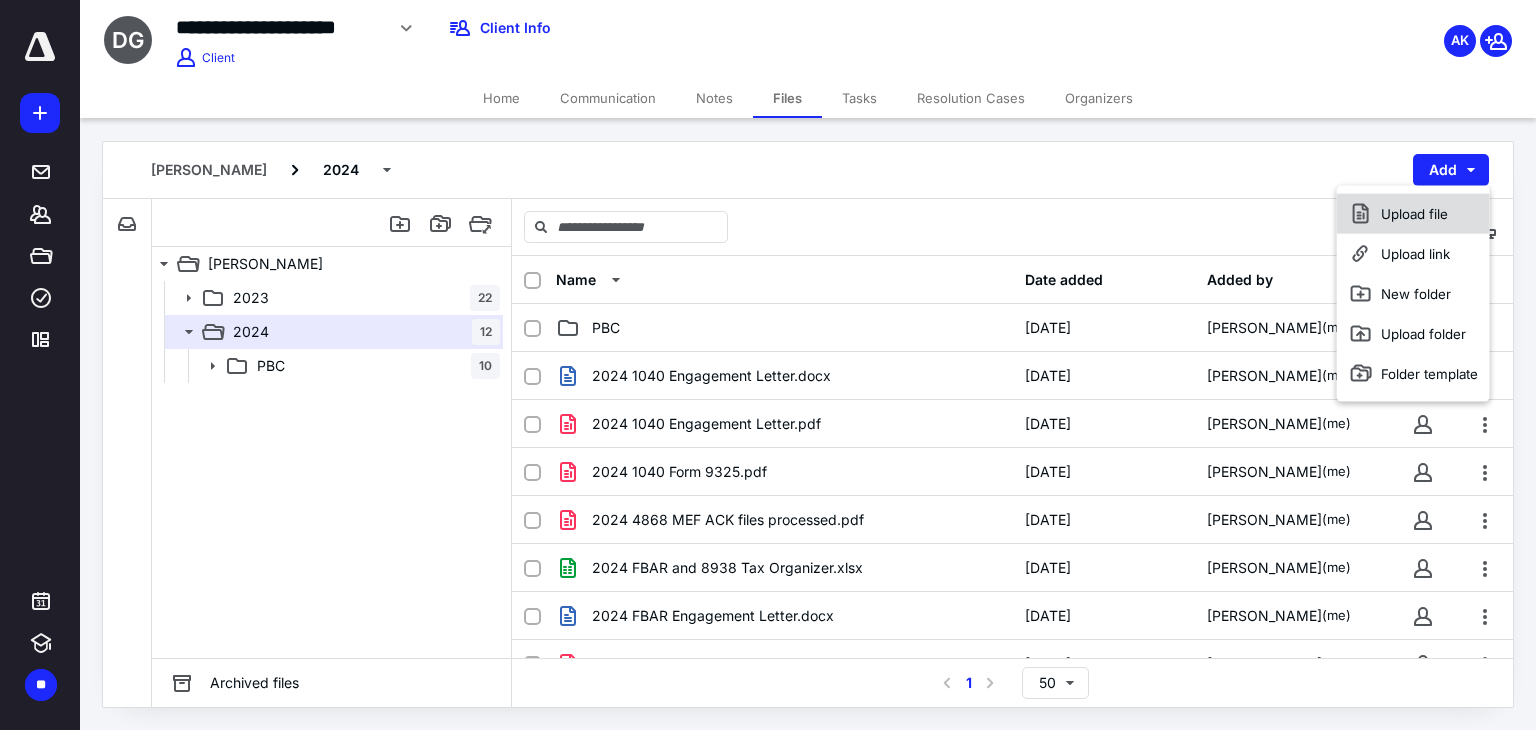 click on "Upload file" at bounding box center [1413, 214] 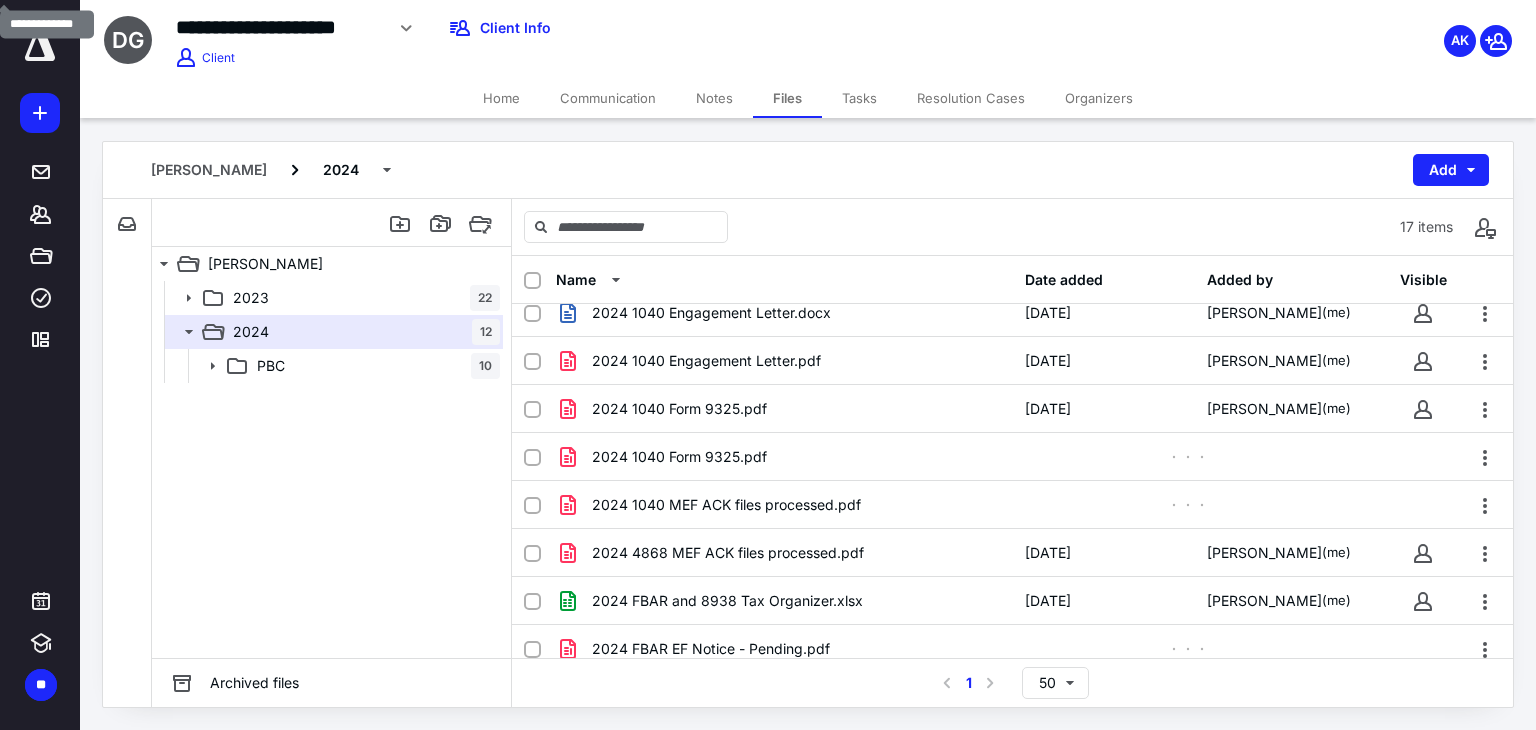 scroll, scrollTop: 73, scrollLeft: 0, axis: vertical 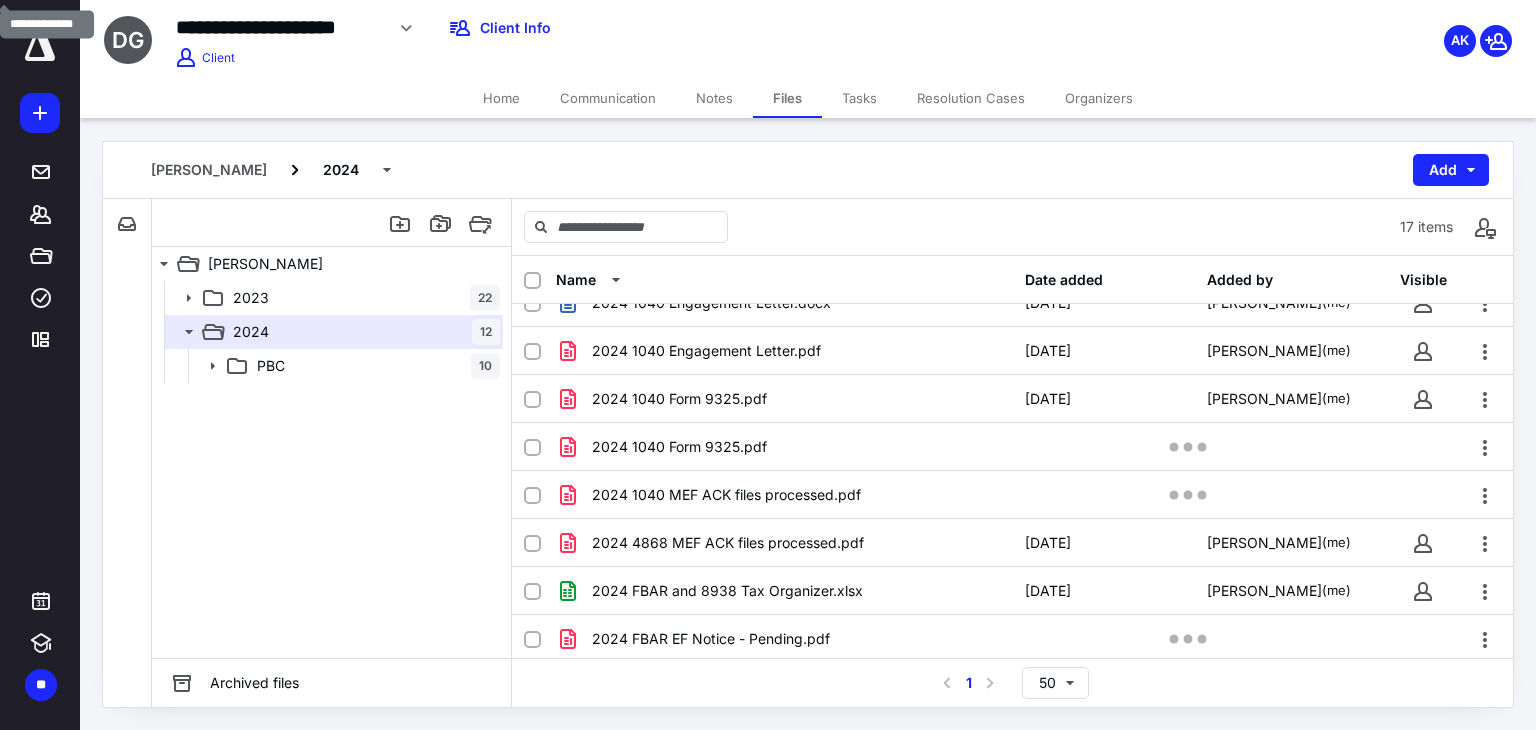 drag, startPoint x: 1512, startPoint y: 343, endPoint x: 1523, endPoint y: 372, distance: 31.016125 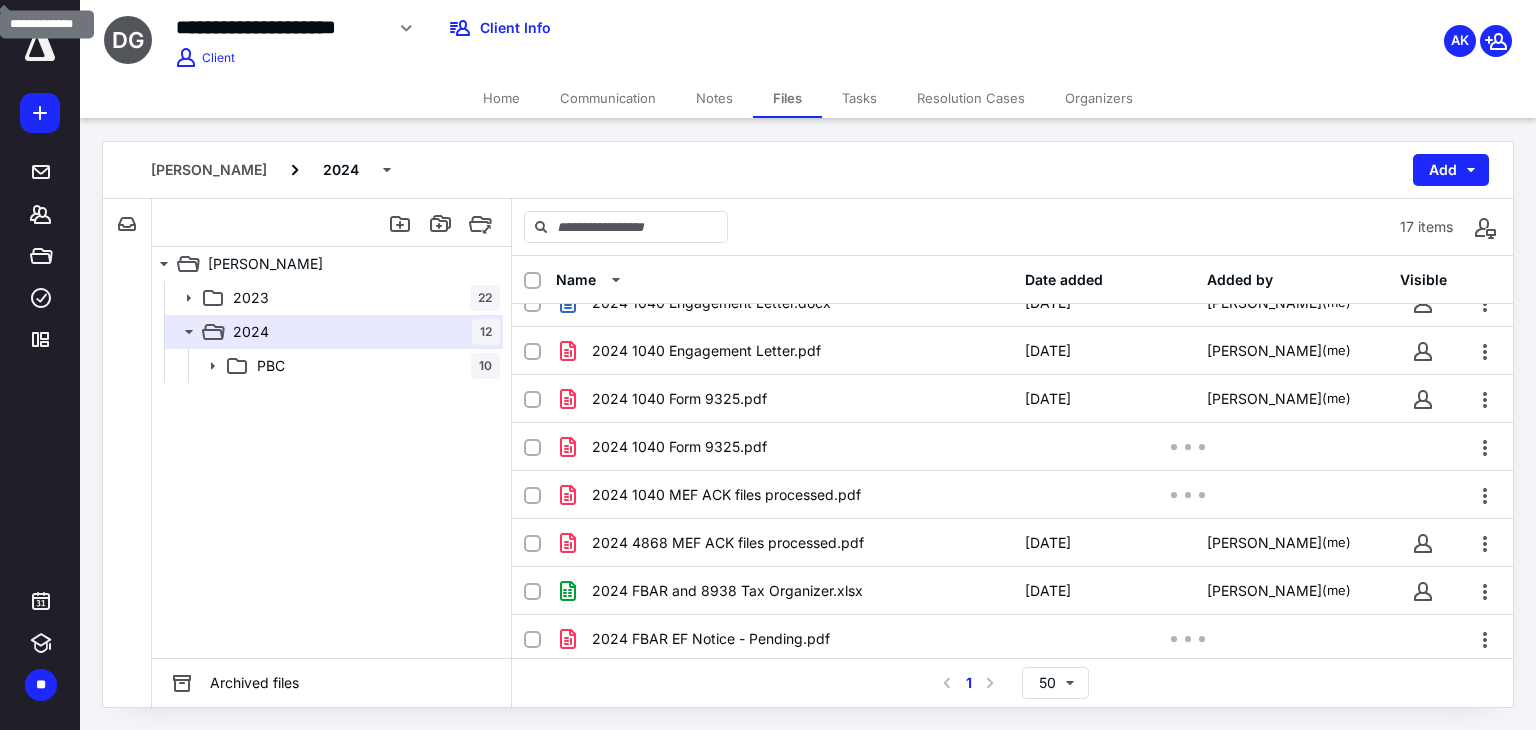 click on "[PERSON_NAME] 2024   Add File Inbox: [PERSON_NAME] This inbox does not have any files [PERSON_NAME] 2023 22 2024 12 PBC 10 2023 22 2024 12 PBC 10 Archived files 17 items Name Date added Added by Visible PBC [DATE] [PERSON_NAME]  (me) 2024 1040 Engagement Letter.docx [DATE] [PERSON_NAME]  (me) 2024 1040 Engagement Letter.pdf [DATE] [PERSON_NAME]  (me) 2024 1040 Form 9325.pdf [DATE] [PERSON_NAME]  (me) 2024 1040 Form 9325.pdf 2024 1040 MEF ACK files processed.pdf 2024 4868 MEF ACK files processed.pdf [DATE] [PERSON_NAME]  (me) 2024 FBAR and 8938 Tax Organizer.xlsx [DATE] [PERSON_NAME]  (me) 2024 FBAR EF Notice - Pending.pdf 2024 FBAR Engagement Letter.docx [DATE] [PERSON_NAME]  (me) 2024 FBAR Engagement Letter.pdf [DATE] [PERSON_NAME]  (me) 2024 FBAR Pending Ack Report.pdf 2024 Tax Extension Documents (Daura-[PERSON_NAME] G - Client.pdf [DATE] [PERSON_NAME]  (me) 2024 Tax Organizer (Daura-[PERSON_NAME]).pdf [DATE]  (me)  (me) 1" at bounding box center [808, 424] 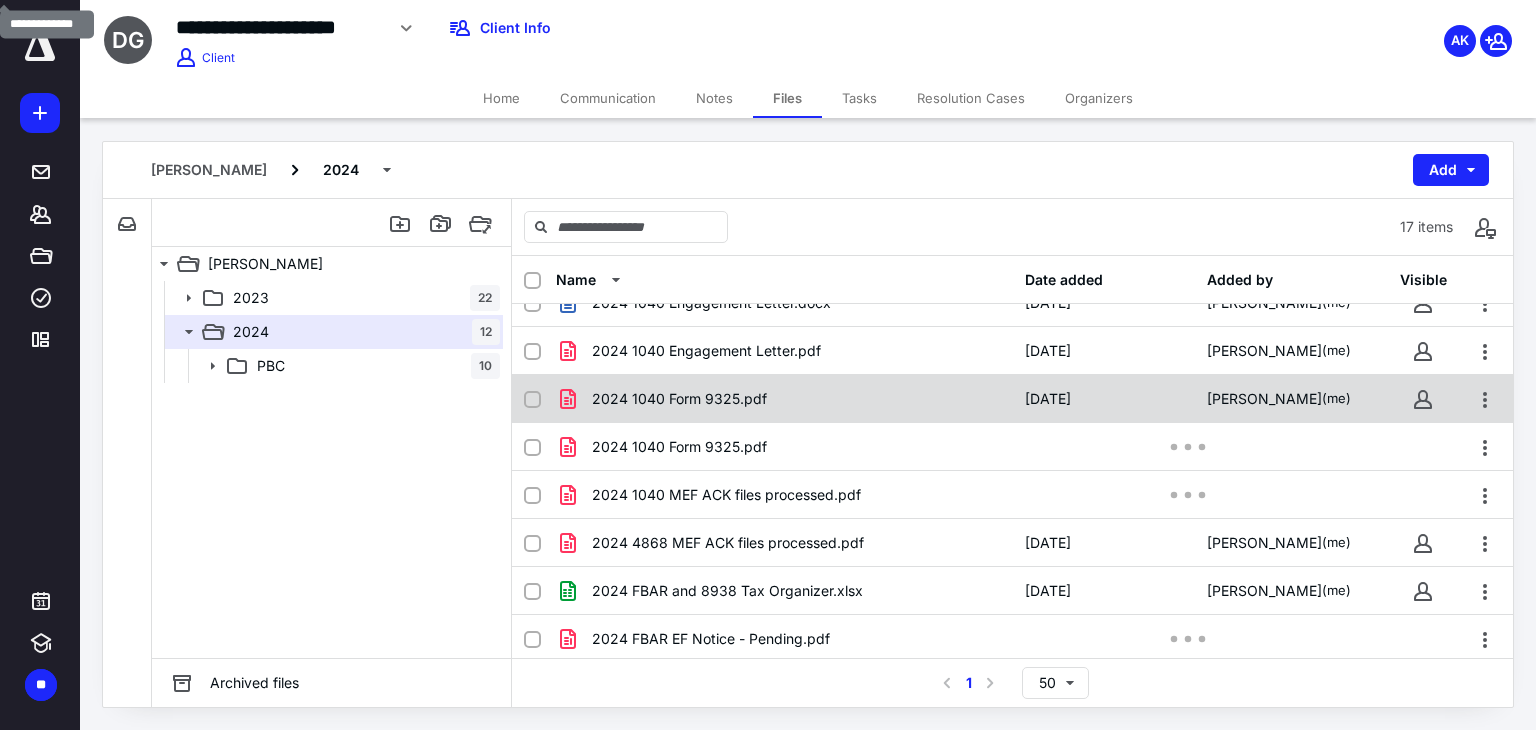 click on "2024 1040 Form 9325.pdf" at bounding box center [784, 399] 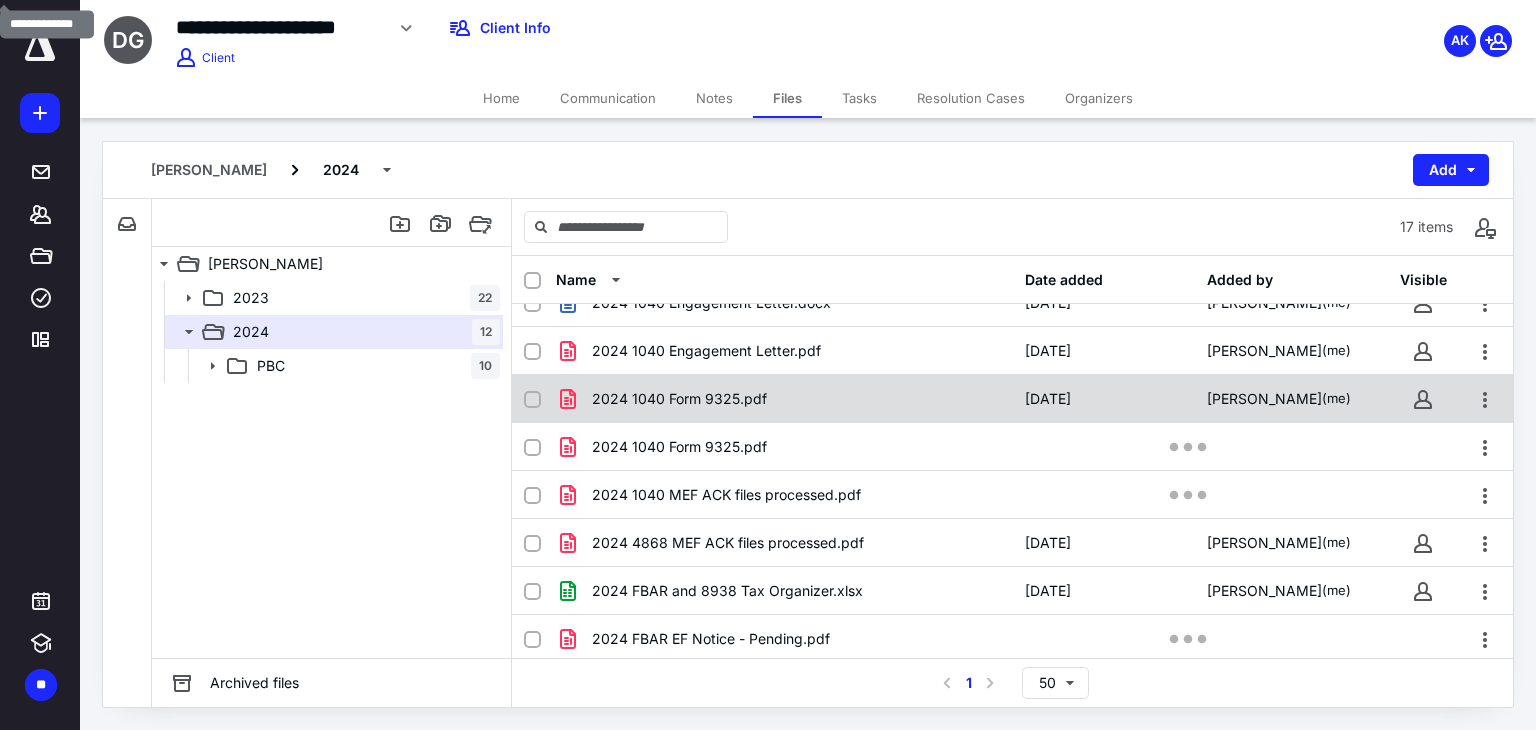 checkbox on "true" 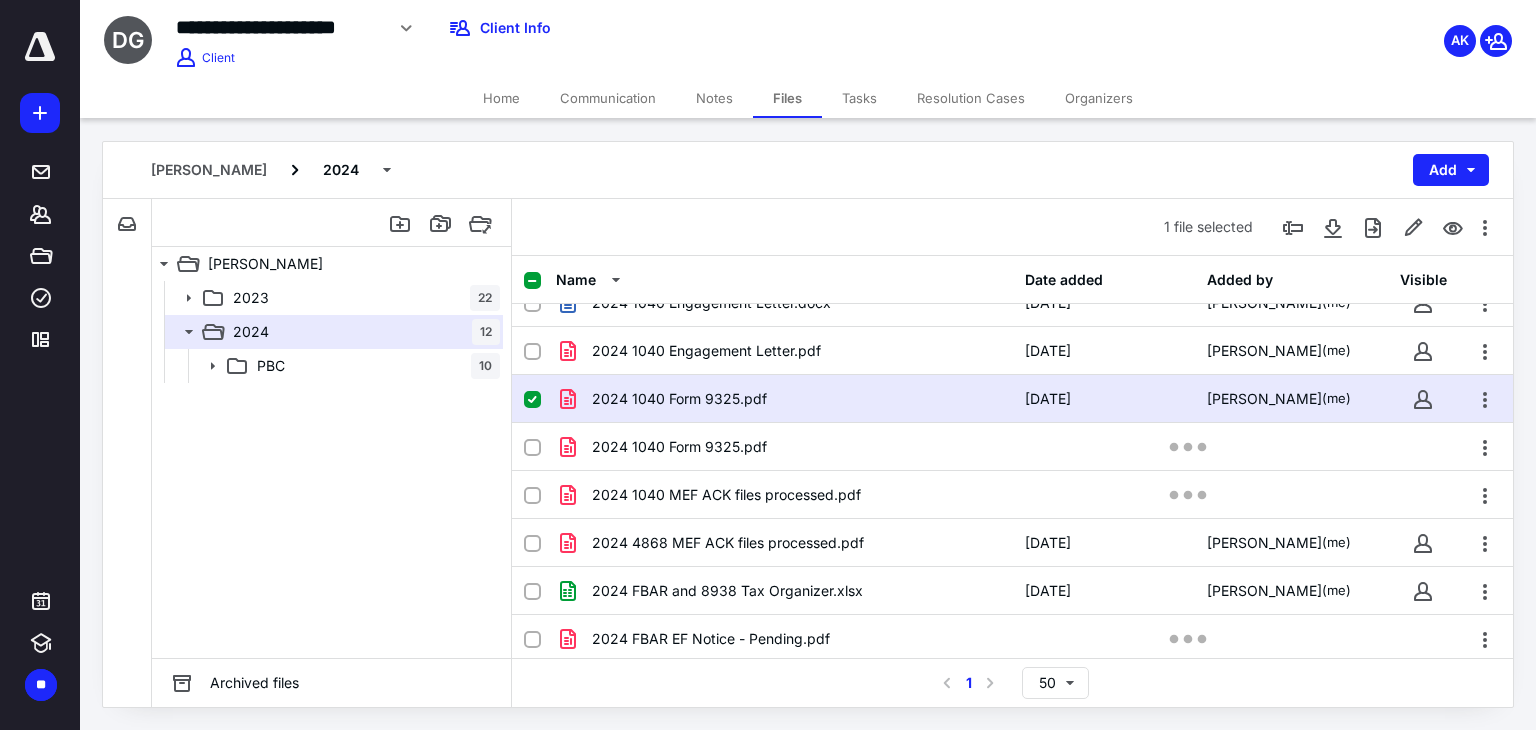 click on "2024 1040 Form 9325.pdf" at bounding box center (784, 399) 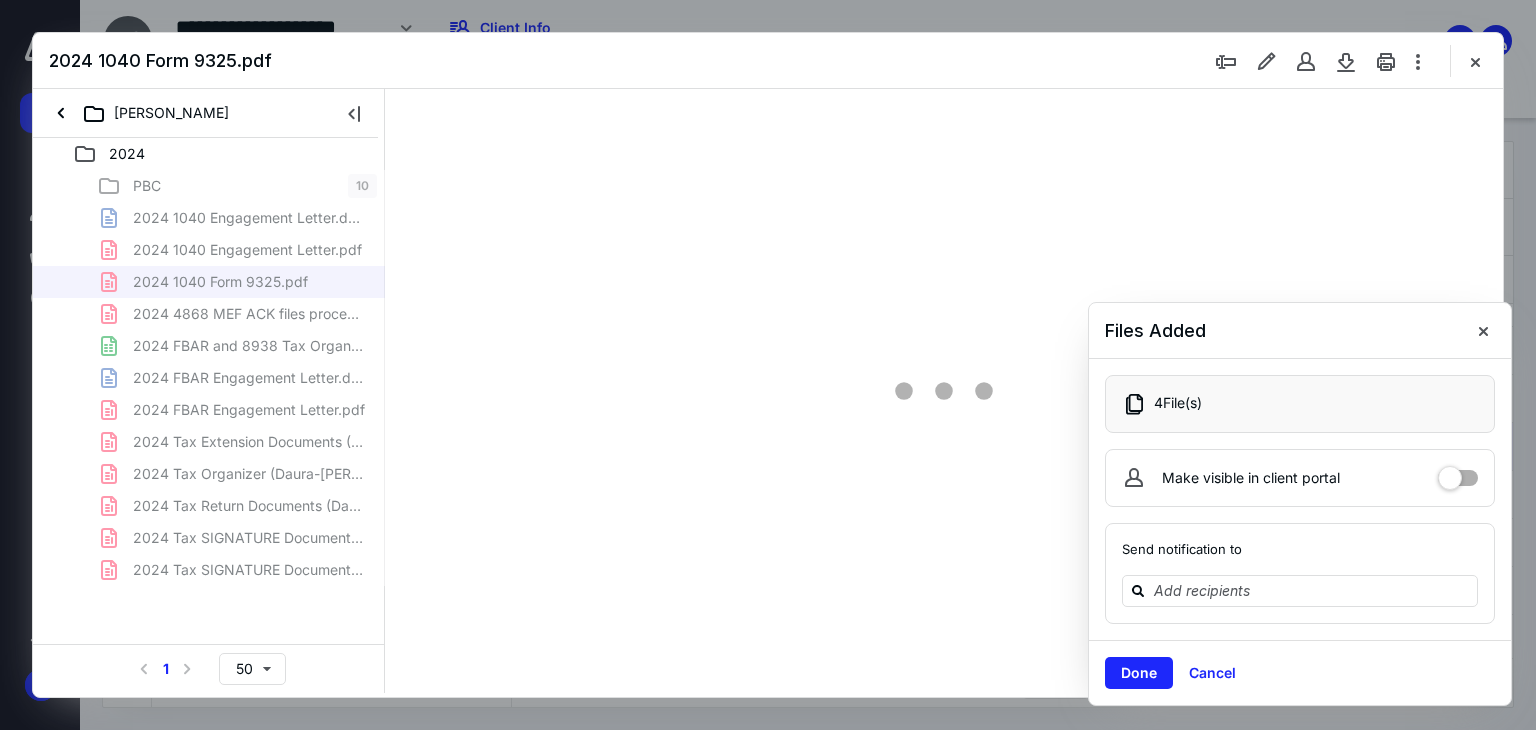 scroll, scrollTop: 0, scrollLeft: 0, axis: both 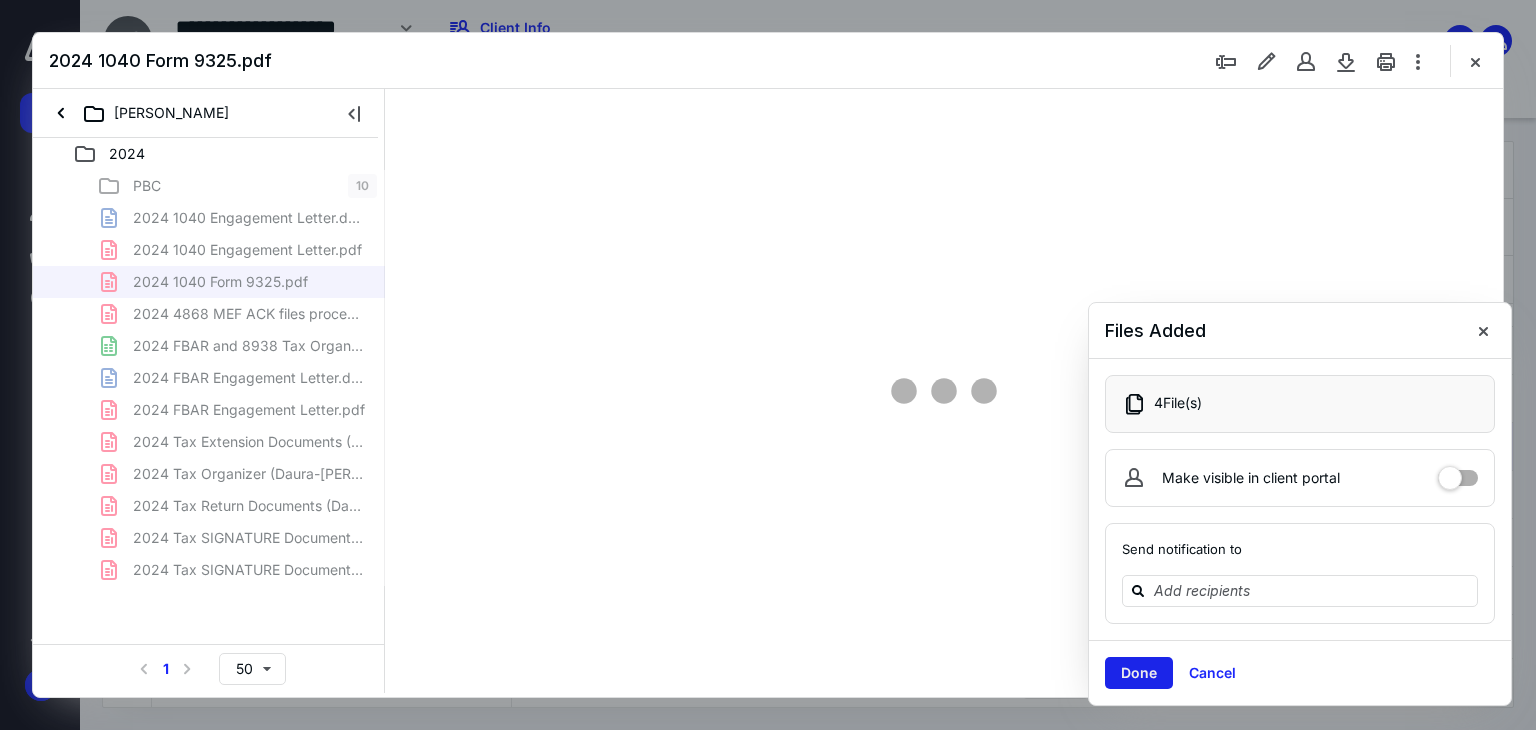 click on "Done" at bounding box center [1139, 673] 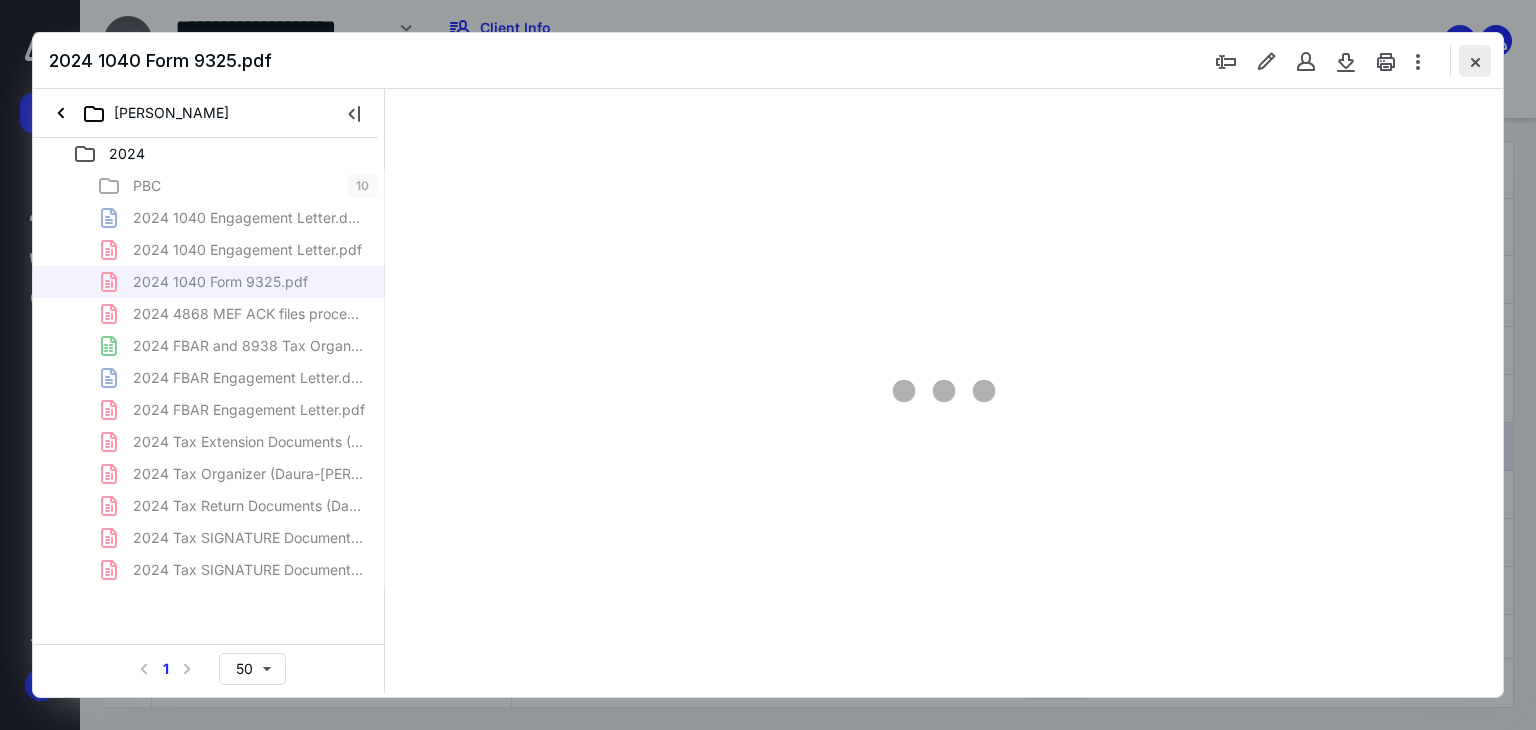 click at bounding box center [1475, 61] 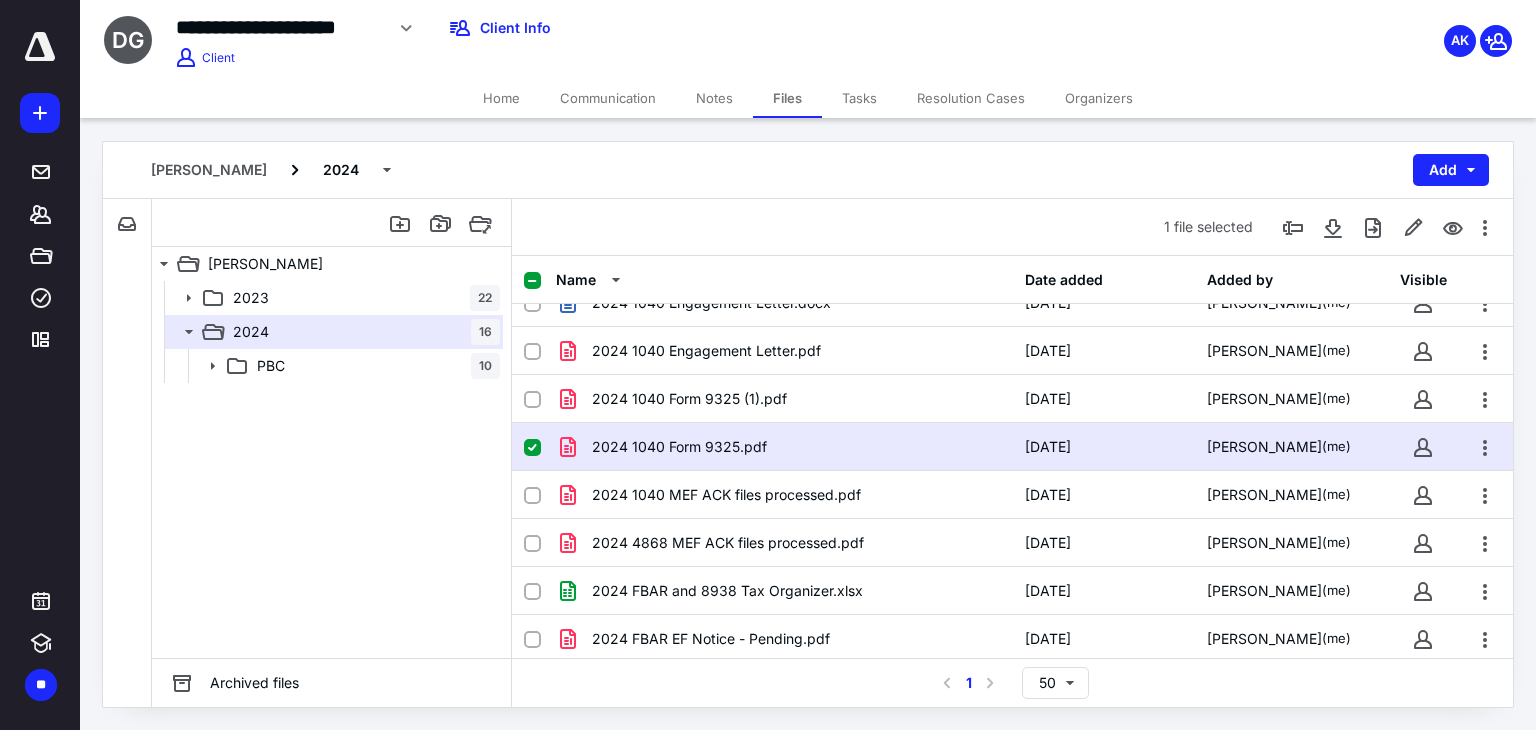 click on "2024 1040 Form 9325.pdf" at bounding box center [679, 447] 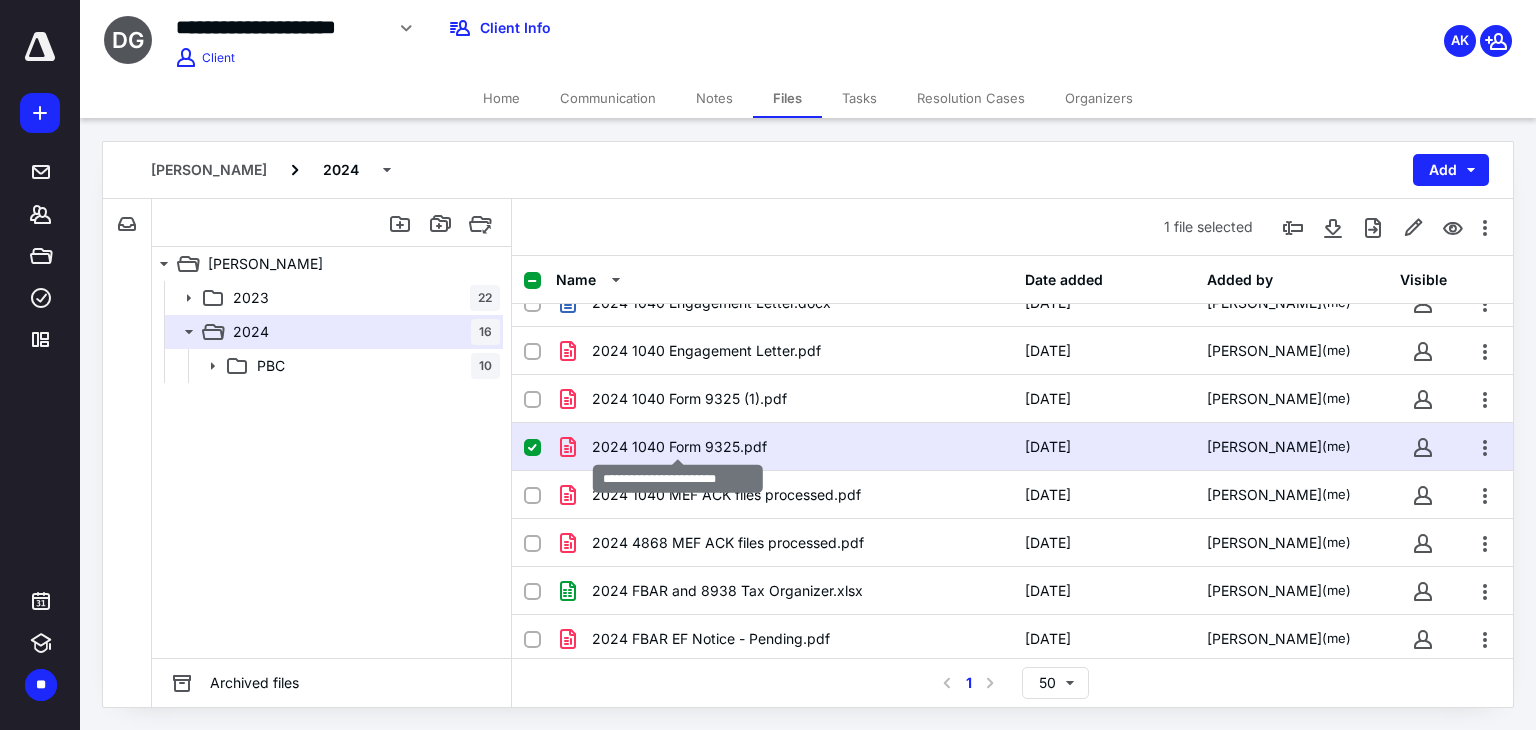 click on "2024 1040 Form 9325.pdf" at bounding box center (679, 447) 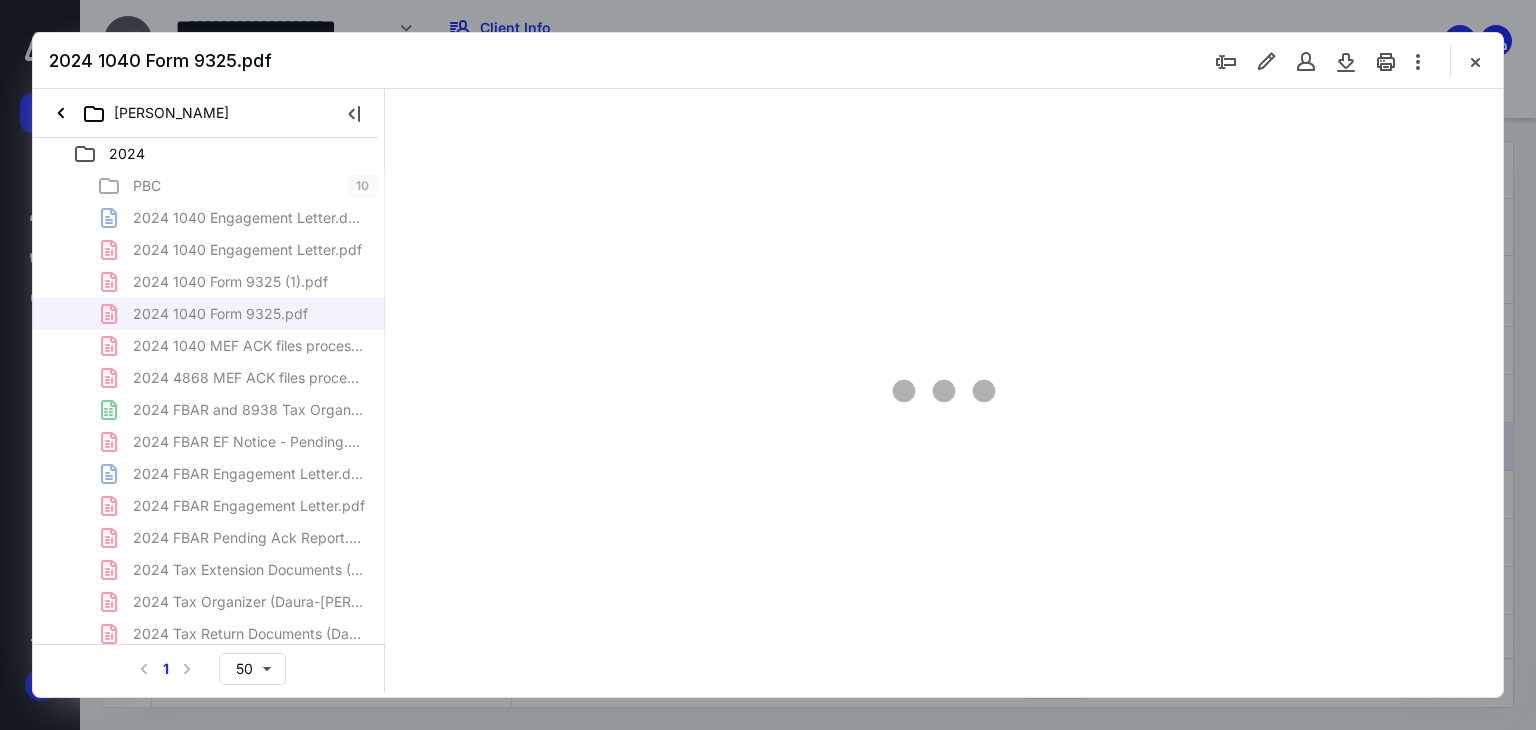 scroll, scrollTop: 0, scrollLeft: 0, axis: both 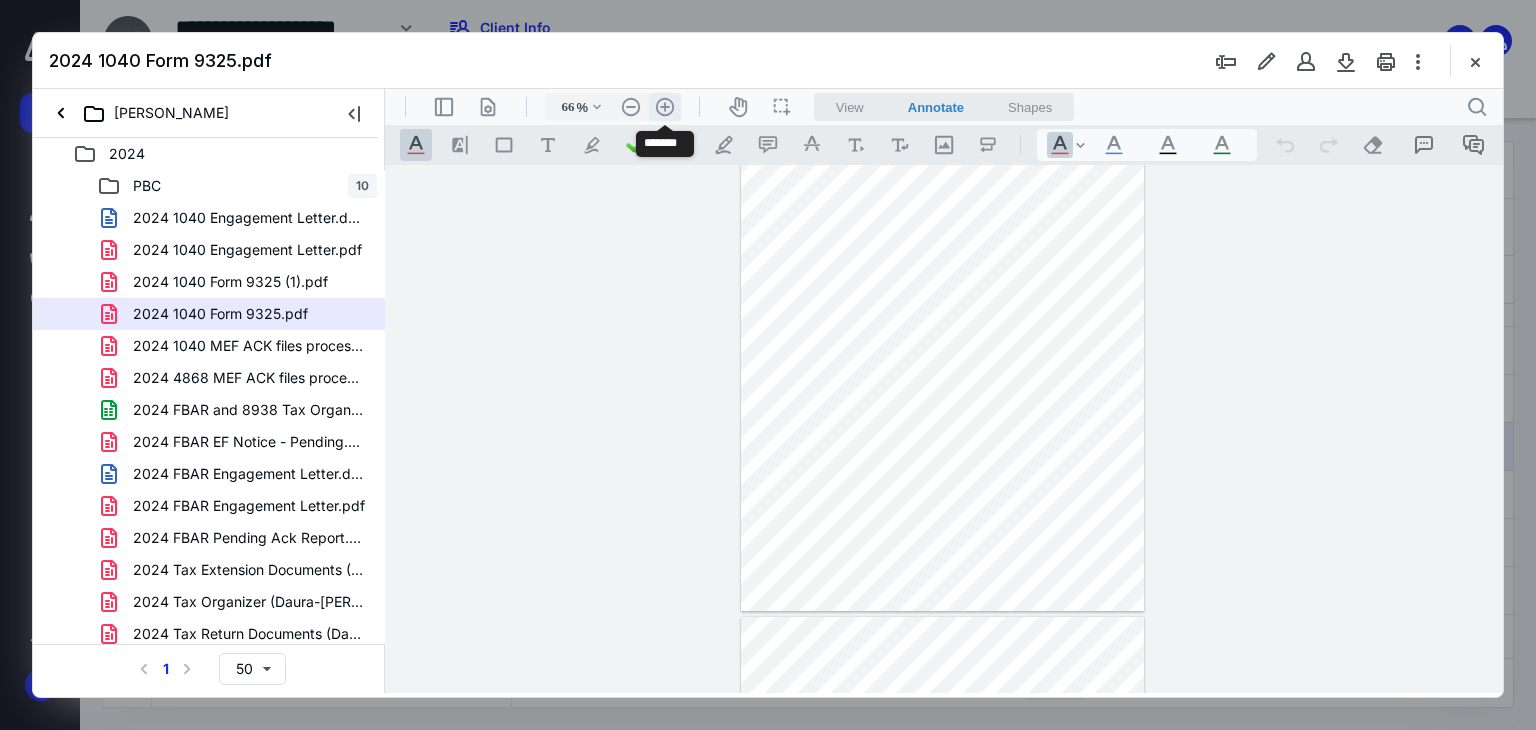 click on ".cls-1{fill:#abb0c4;} icon - header - zoom - in - line" at bounding box center [665, 107] 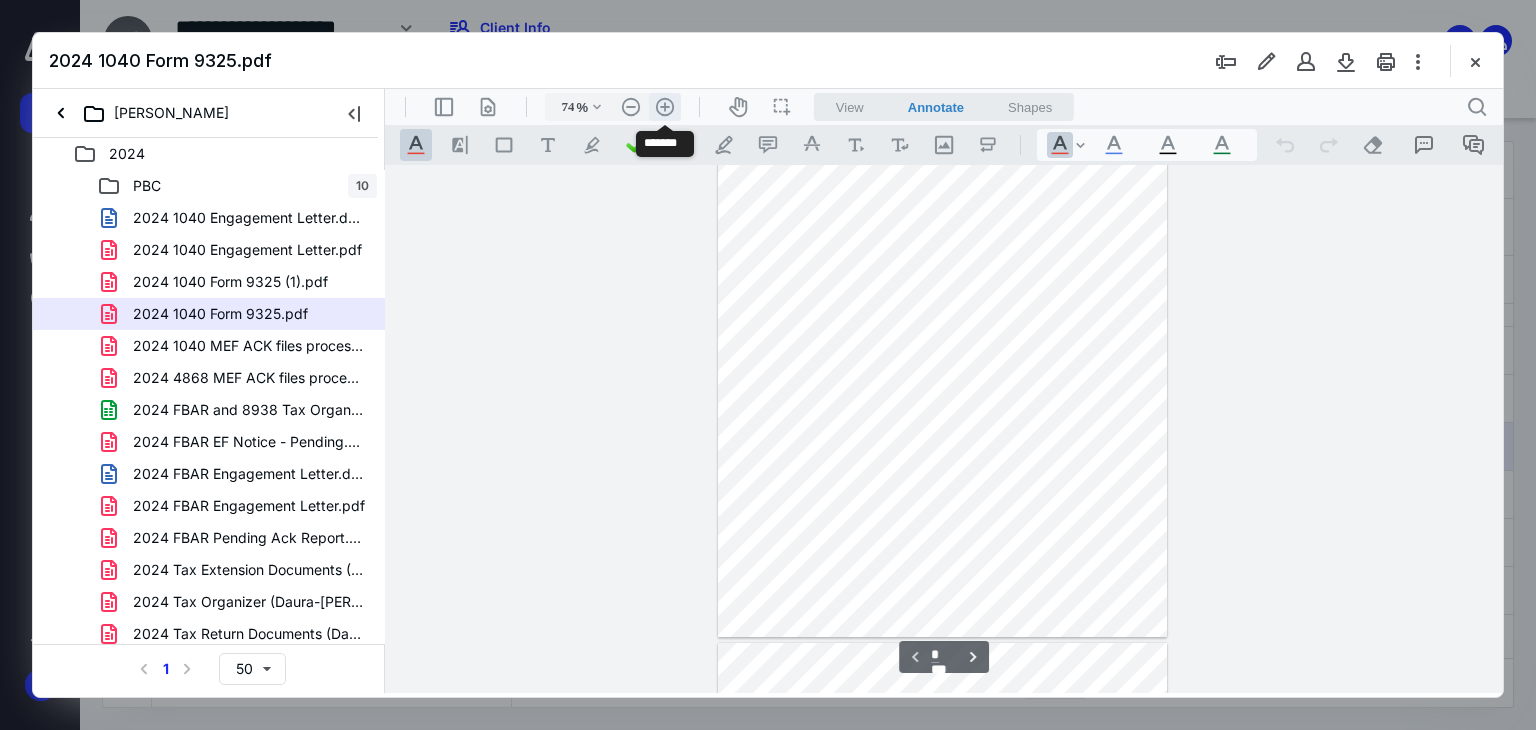 click on ".cls-1{fill:#abb0c4;} icon - header - zoom - in - line" at bounding box center [665, 107] 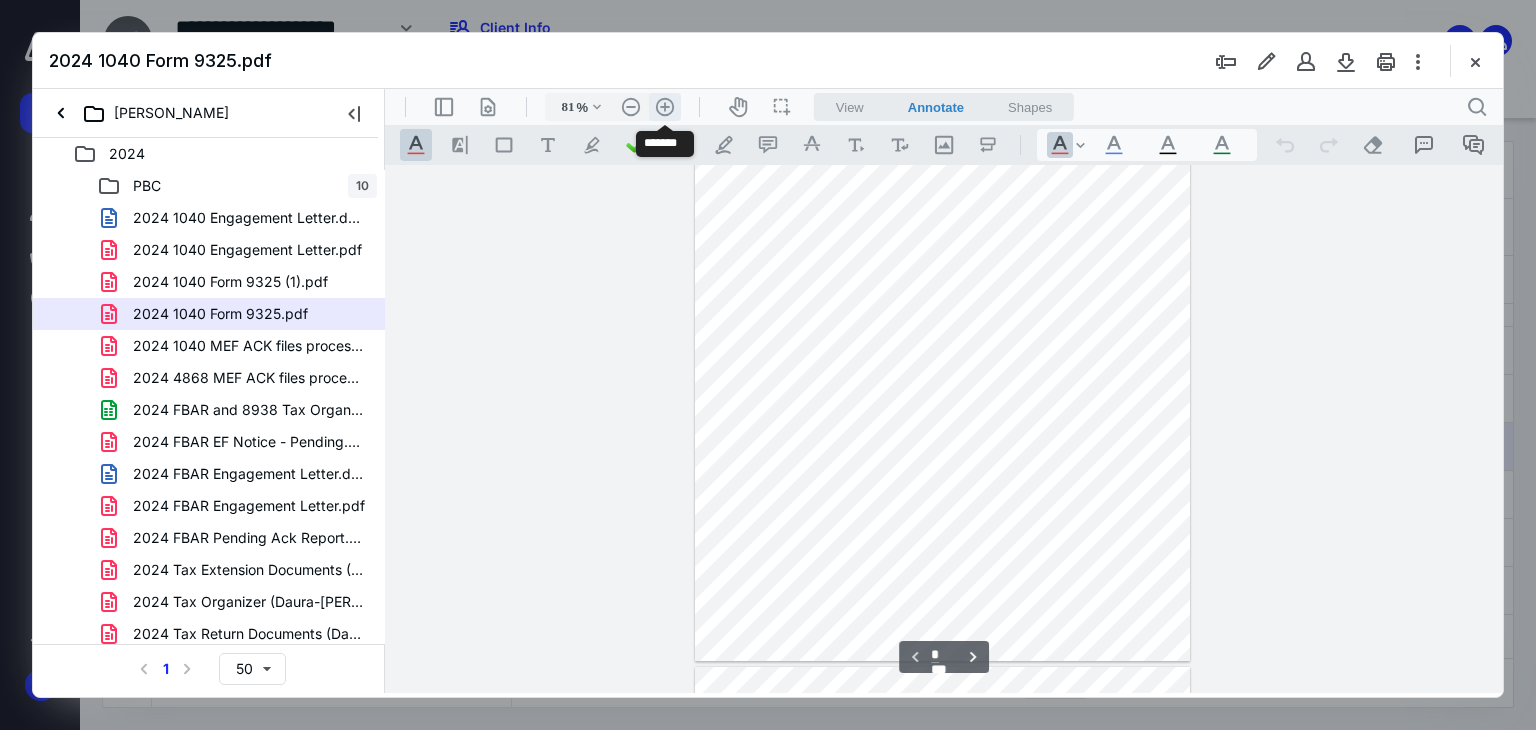 click on ".cls-1{fill:#abb0c4;} icon - header - zoom - in - line" at bounding box center [665, 107] 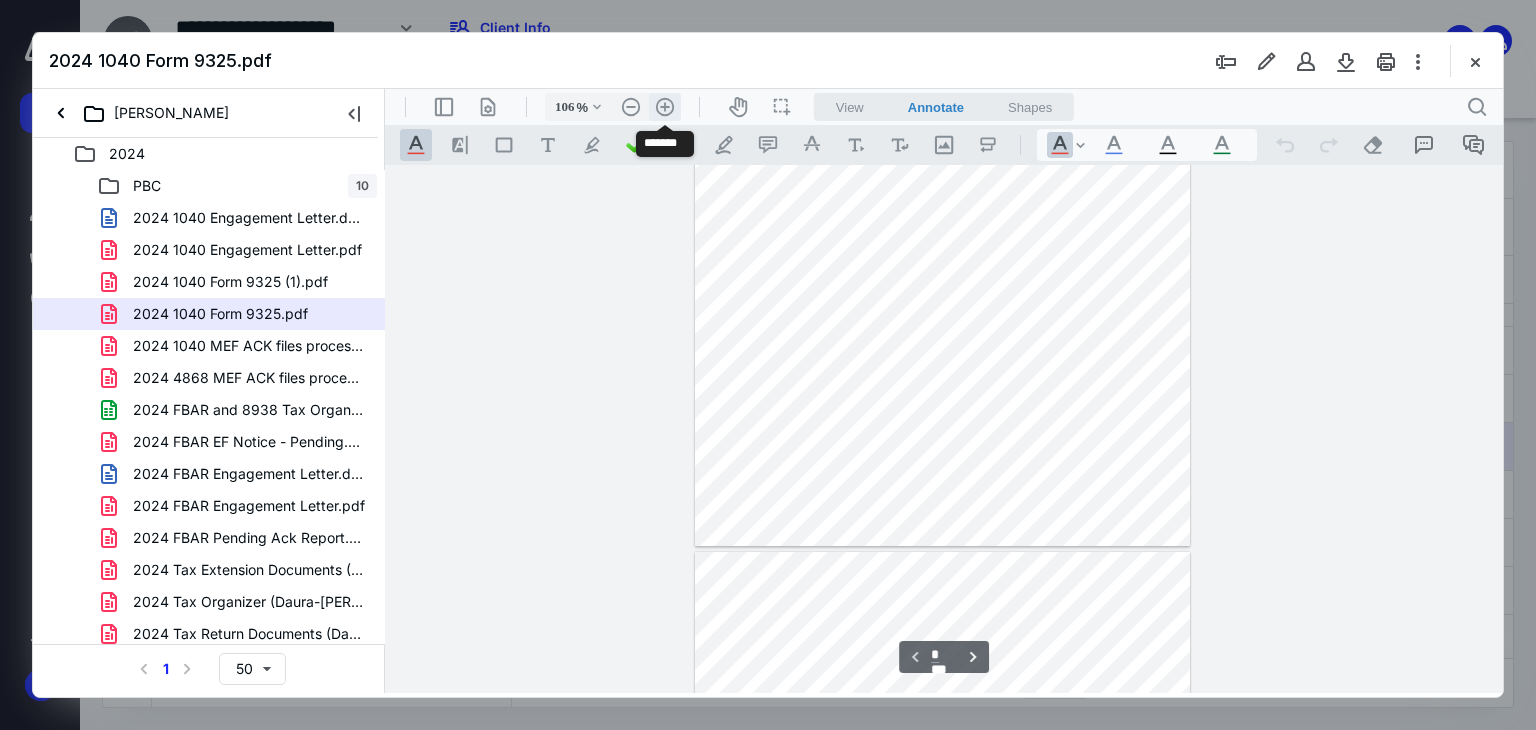 click on ".cls-1{fill:#abb0c4;} icon - header - zoom - in - line" at bounding box center (665, 107) 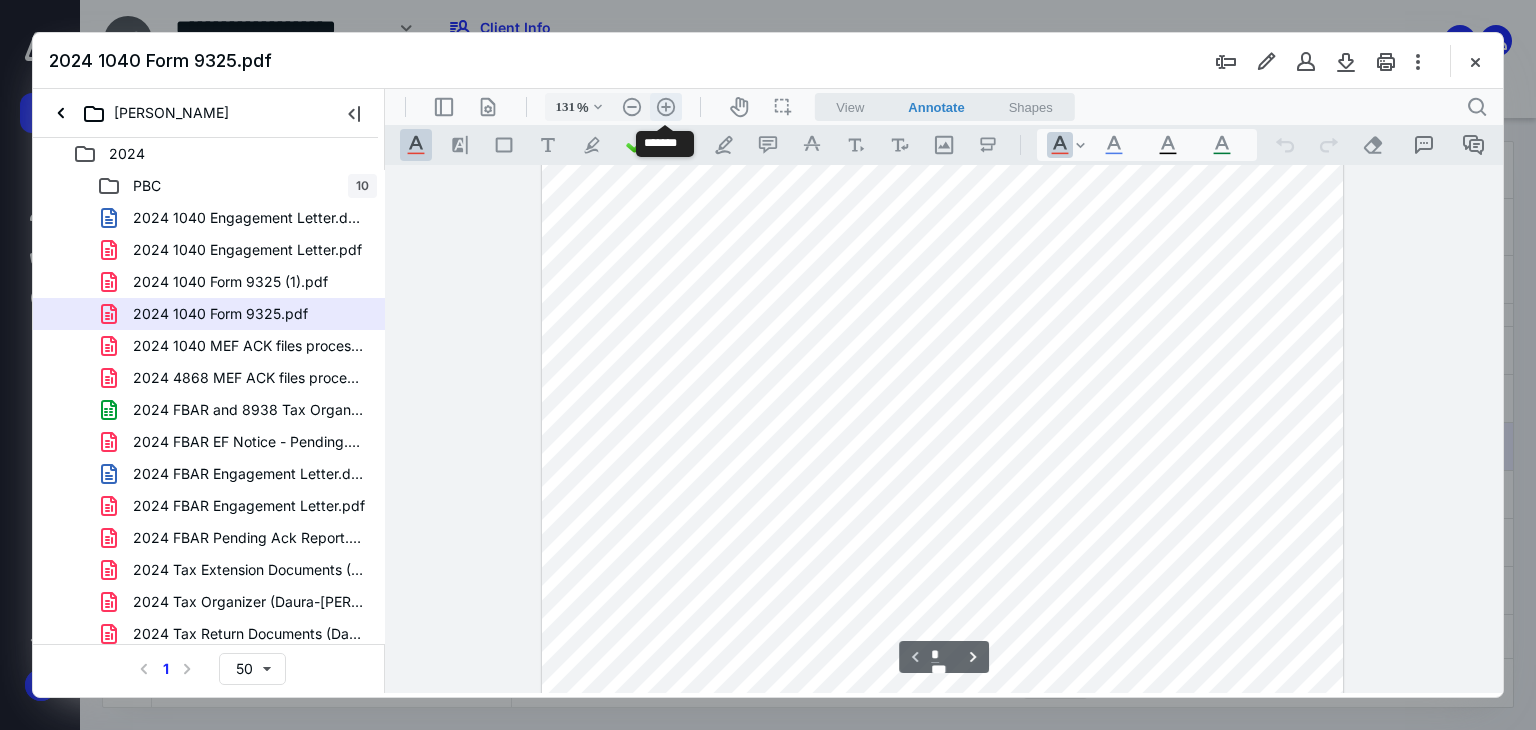 scroll, scrollTop: 378, scrollLeft: 0, axis: vertical 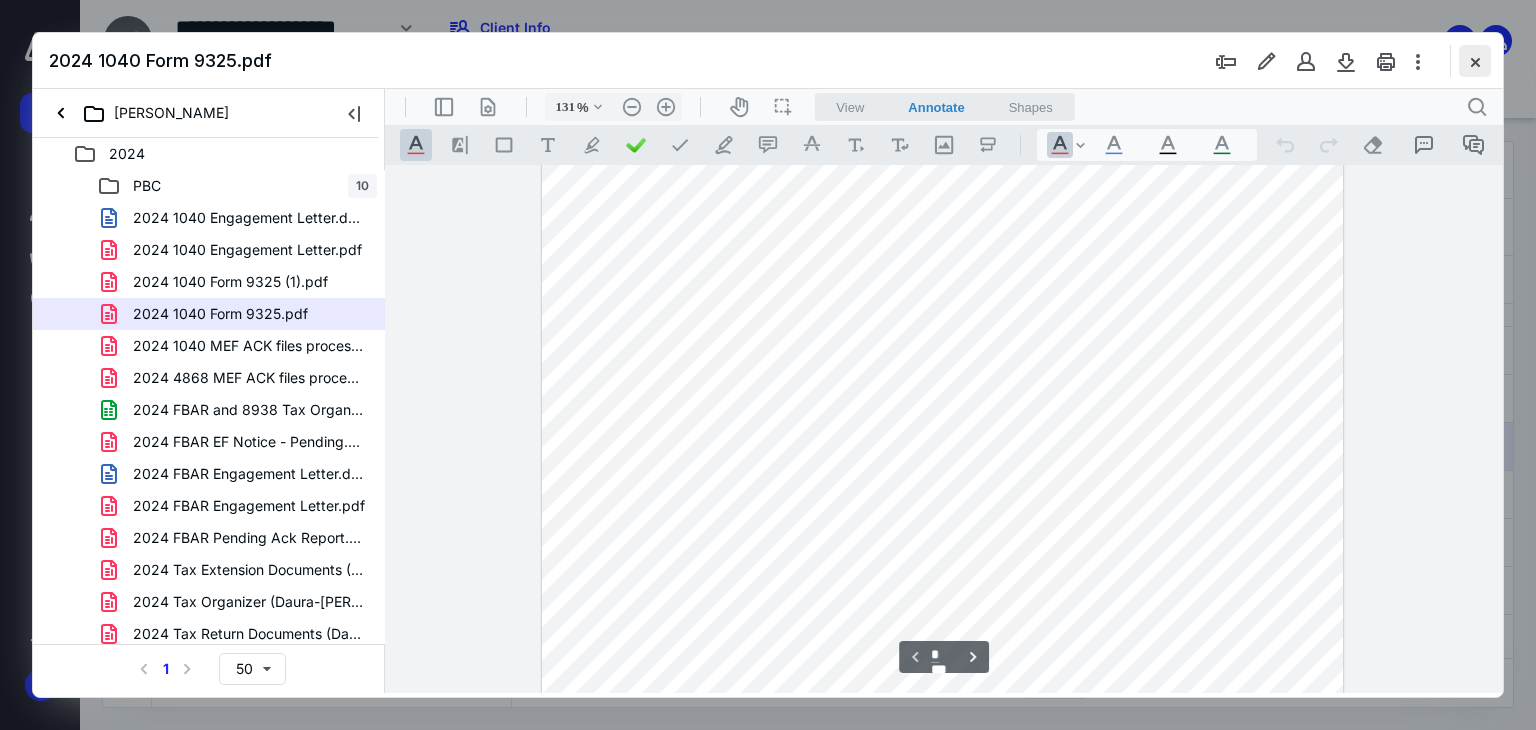click at bounding box center (1475, 61) 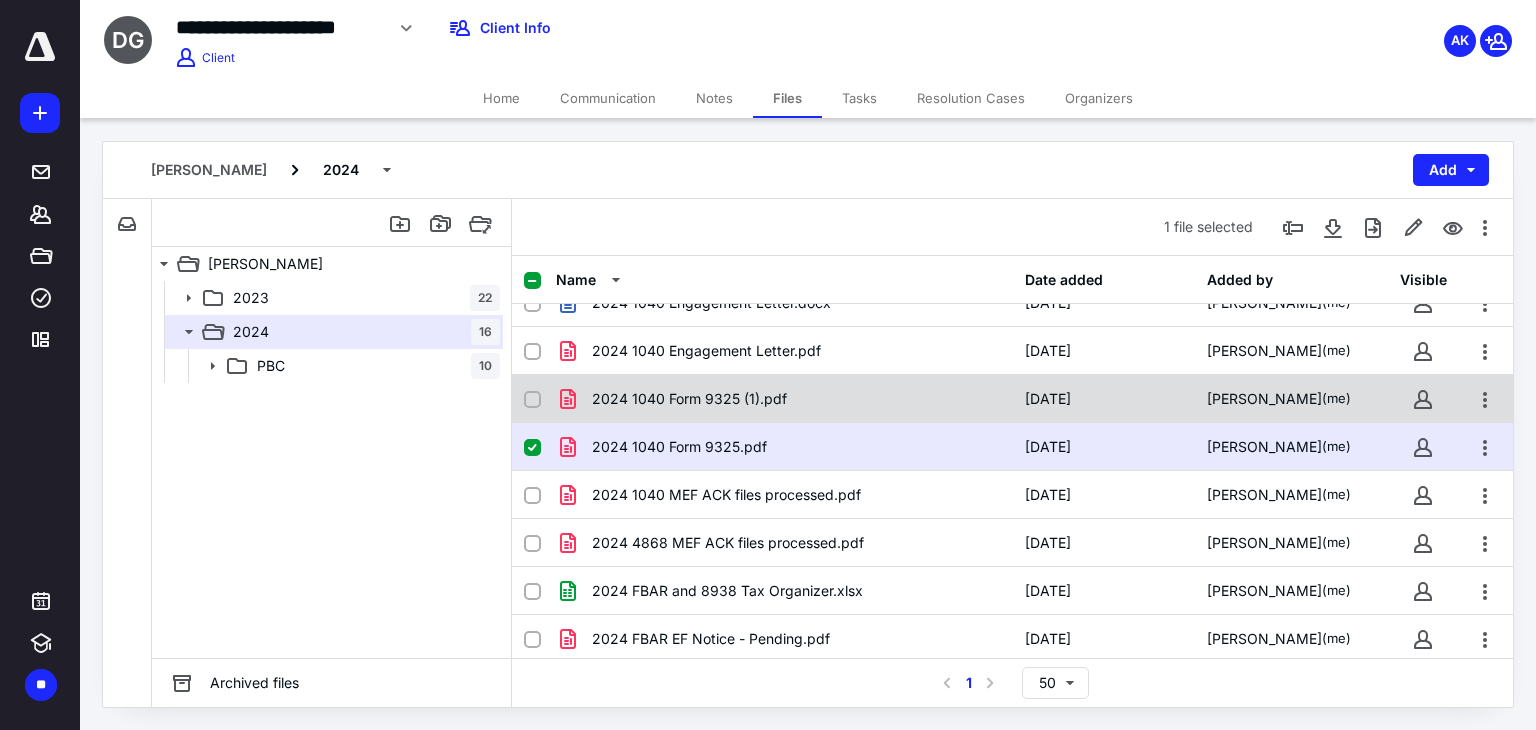 click on "2024 1040 Form 9325 (1).pdf" at bounding box center (784, 399) 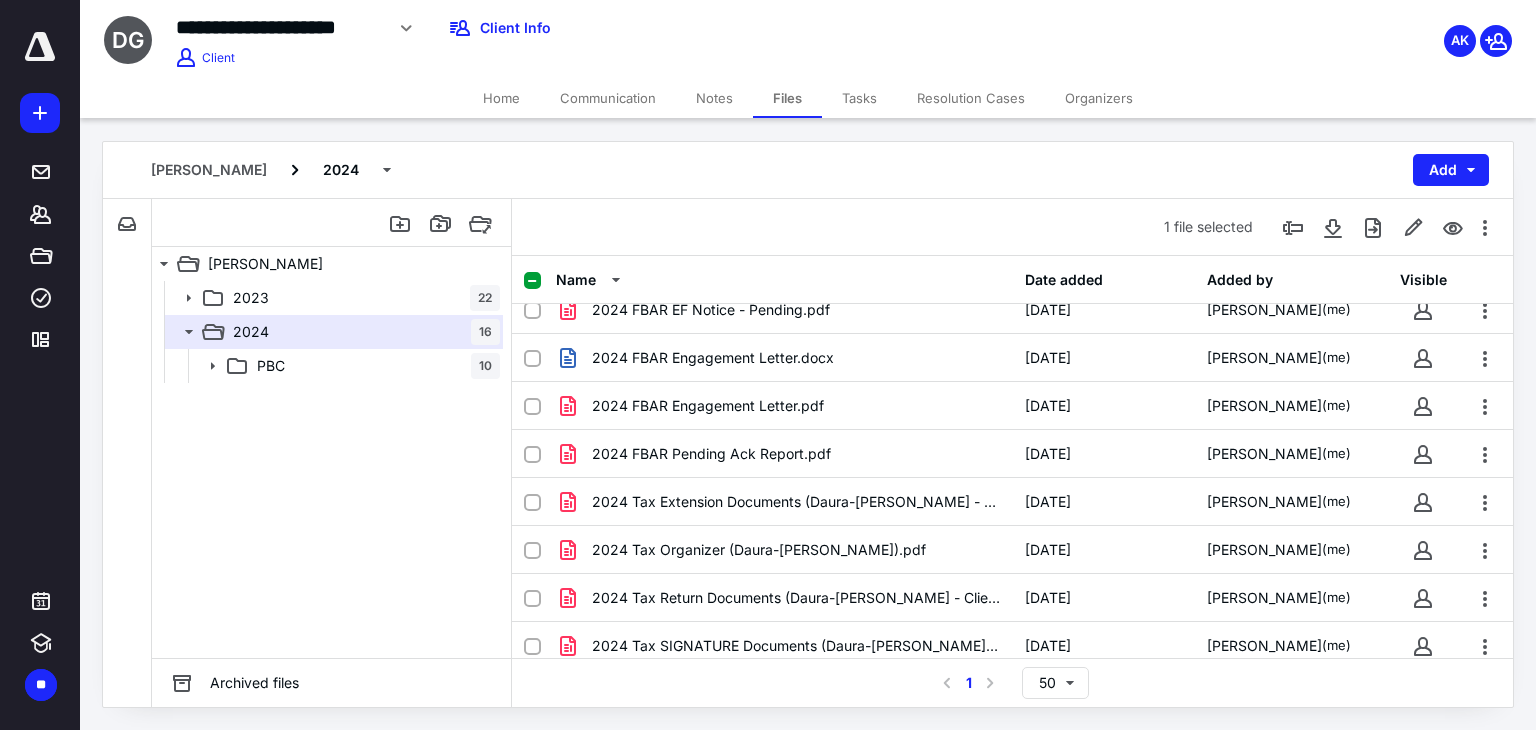 scroll, scrollTop: 418, scrollLeft: 0, axis: vertical 